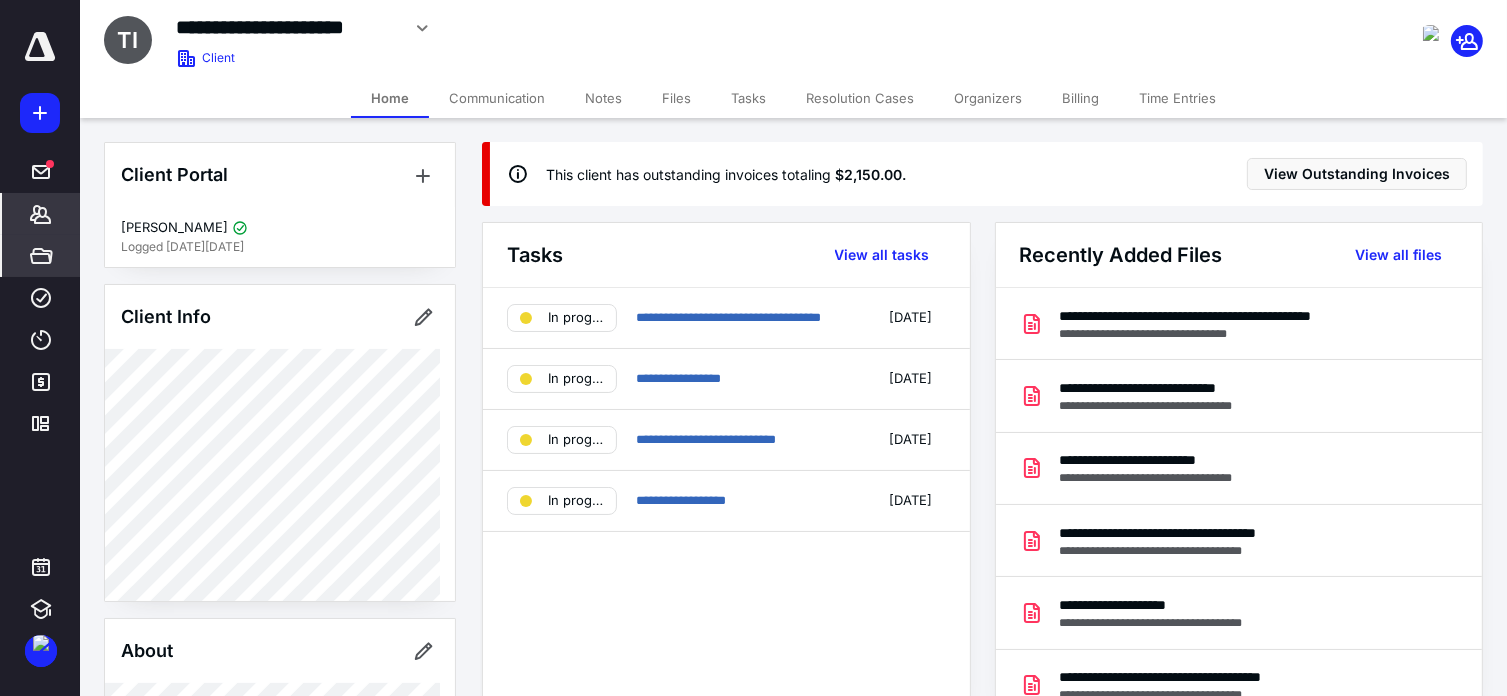 scroll, scrollTop: 0, scrollLeft: 0, axis: both 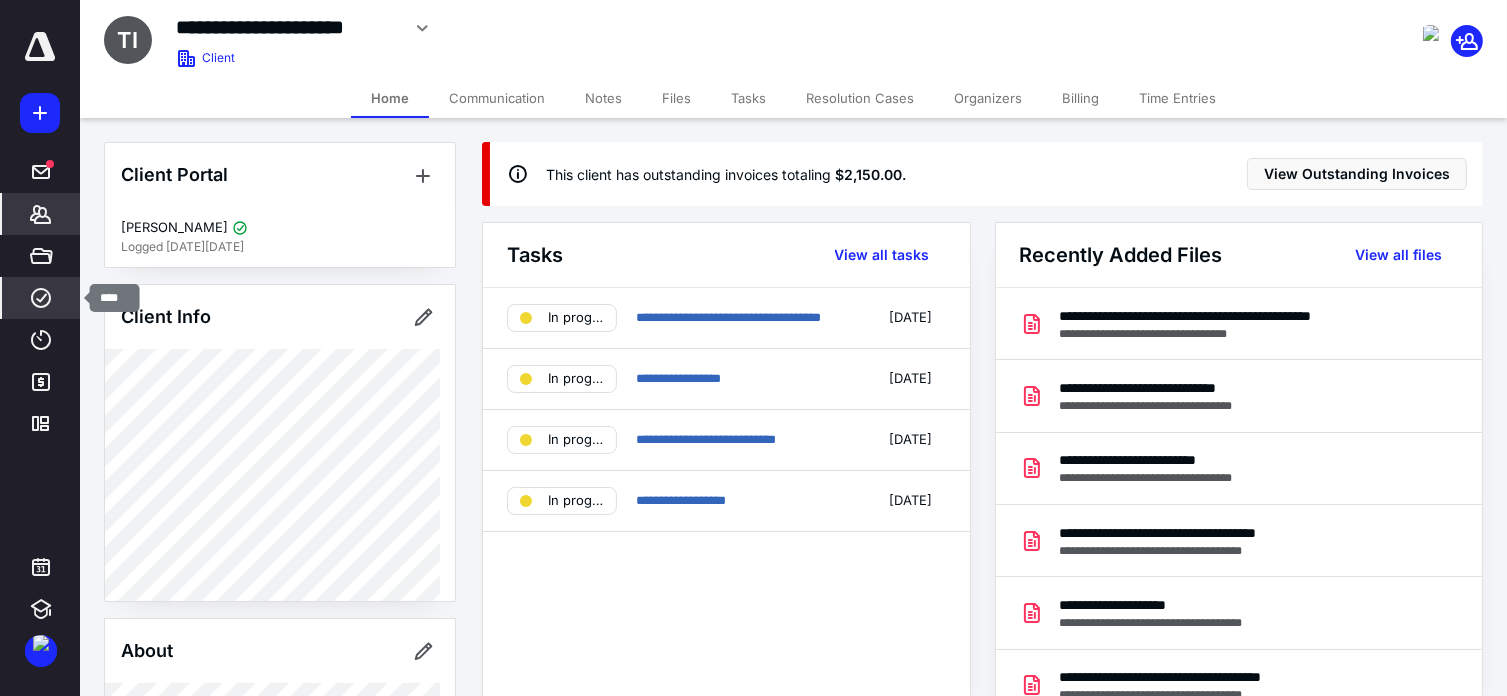 click 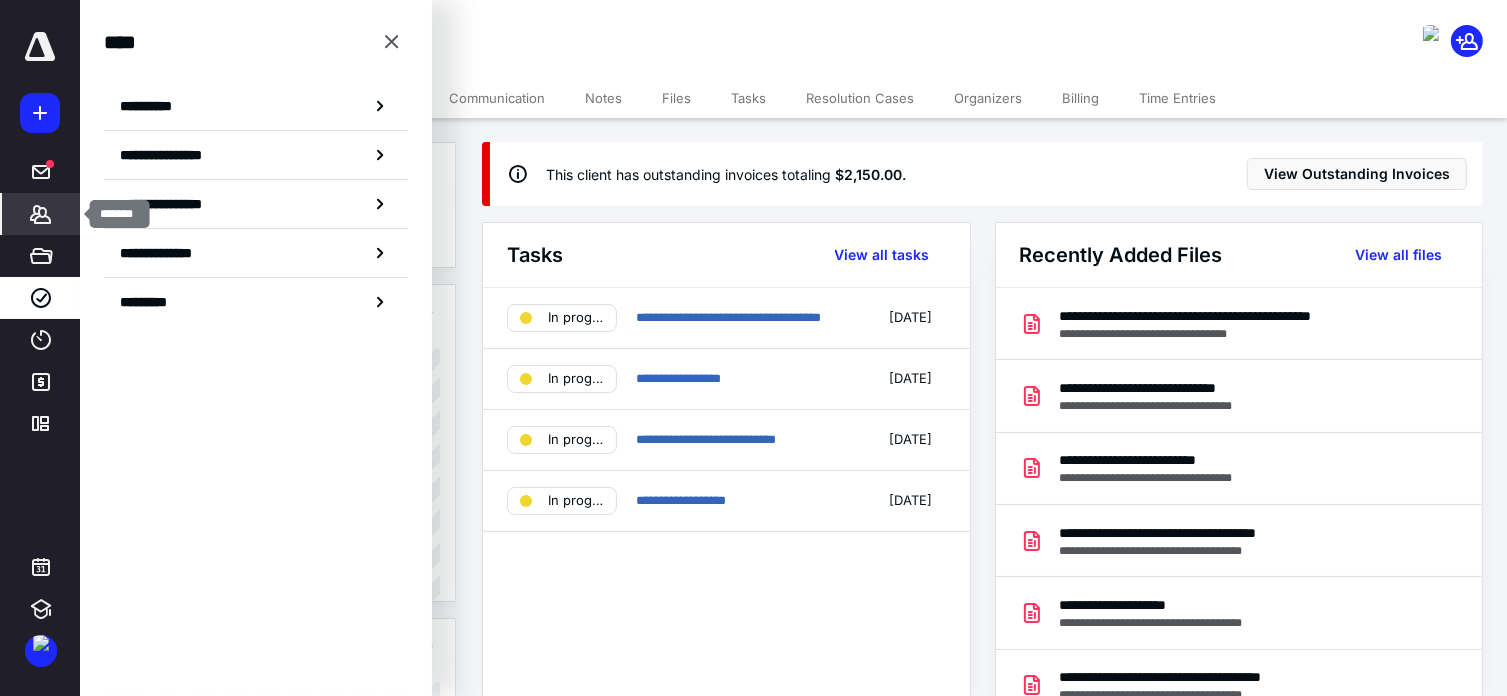 click 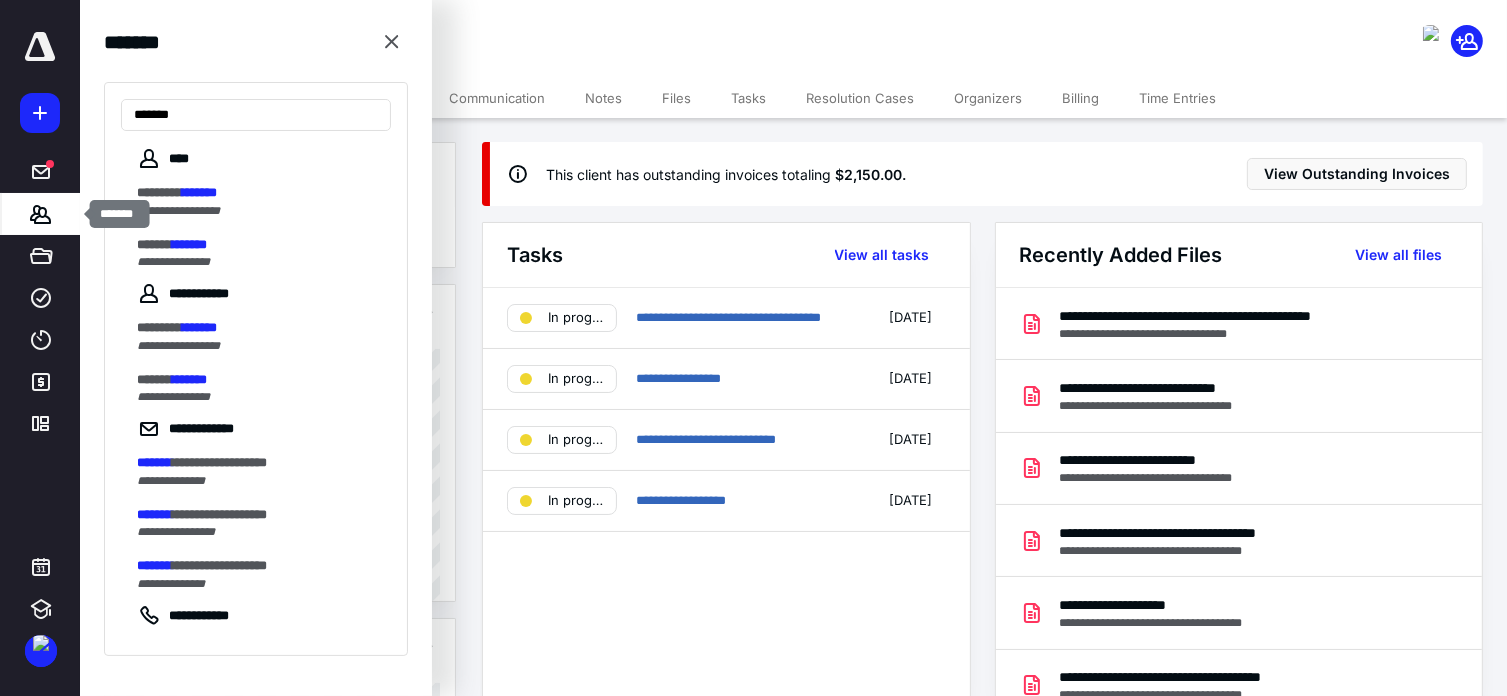 type on "*******" 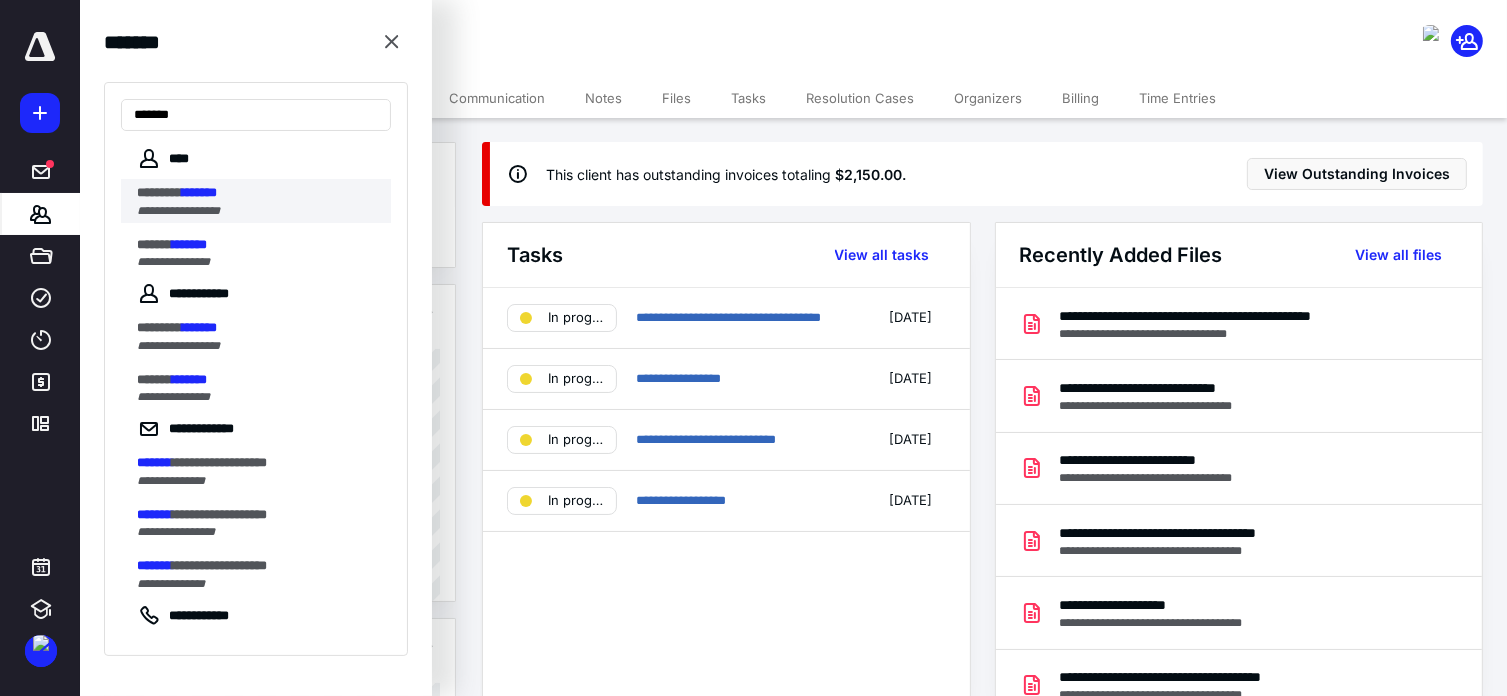 click on "******** *******" at bounding box center (258, 193) 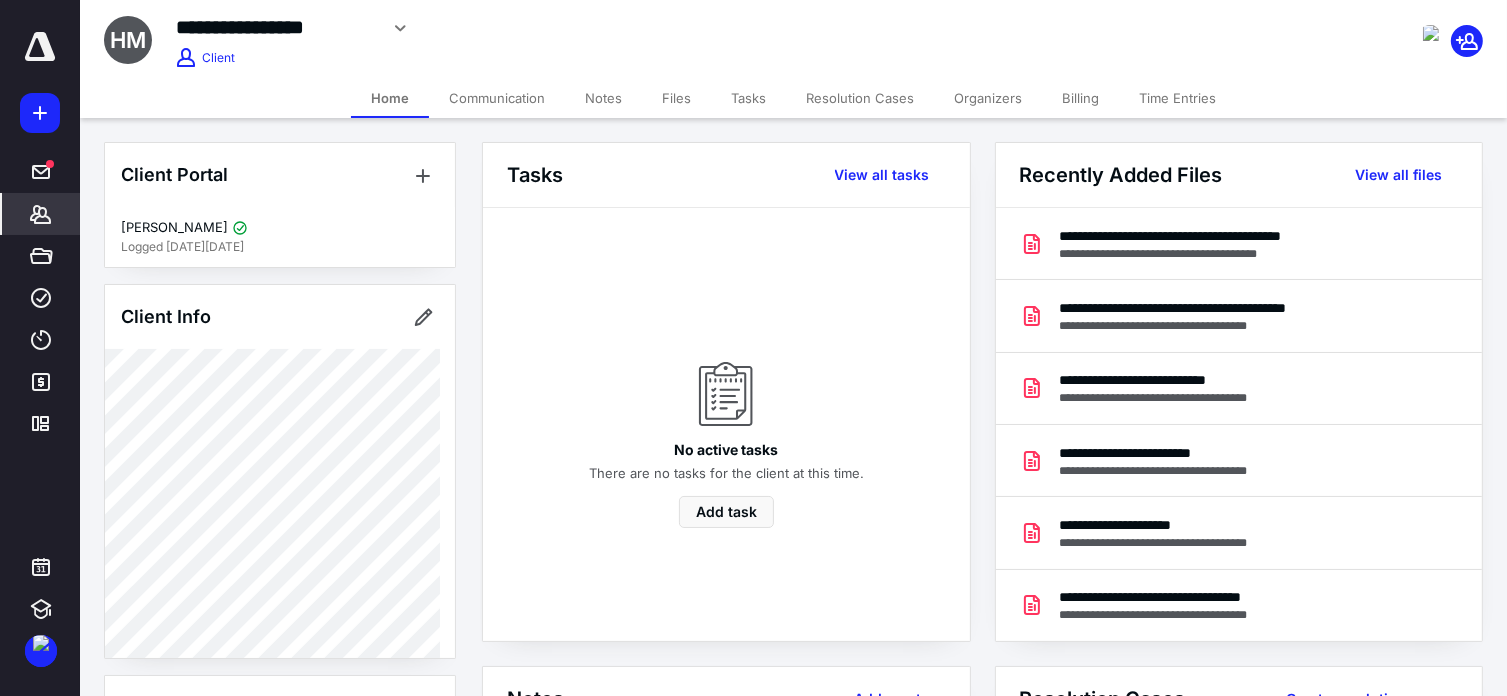 click on "Tasks" at bounding box center [748, 98] 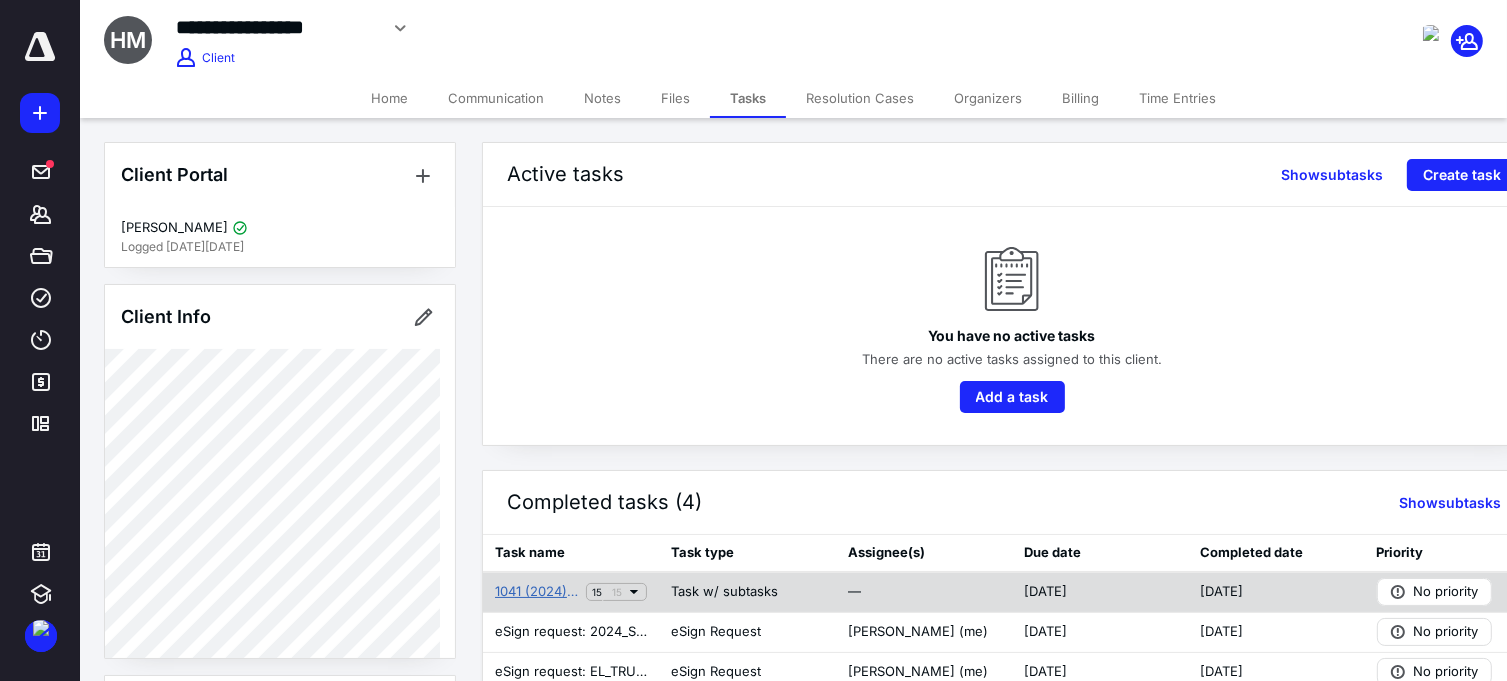 click on "1041 (2024) (Tax Return Only Client)" at bounding box center [536, 592] 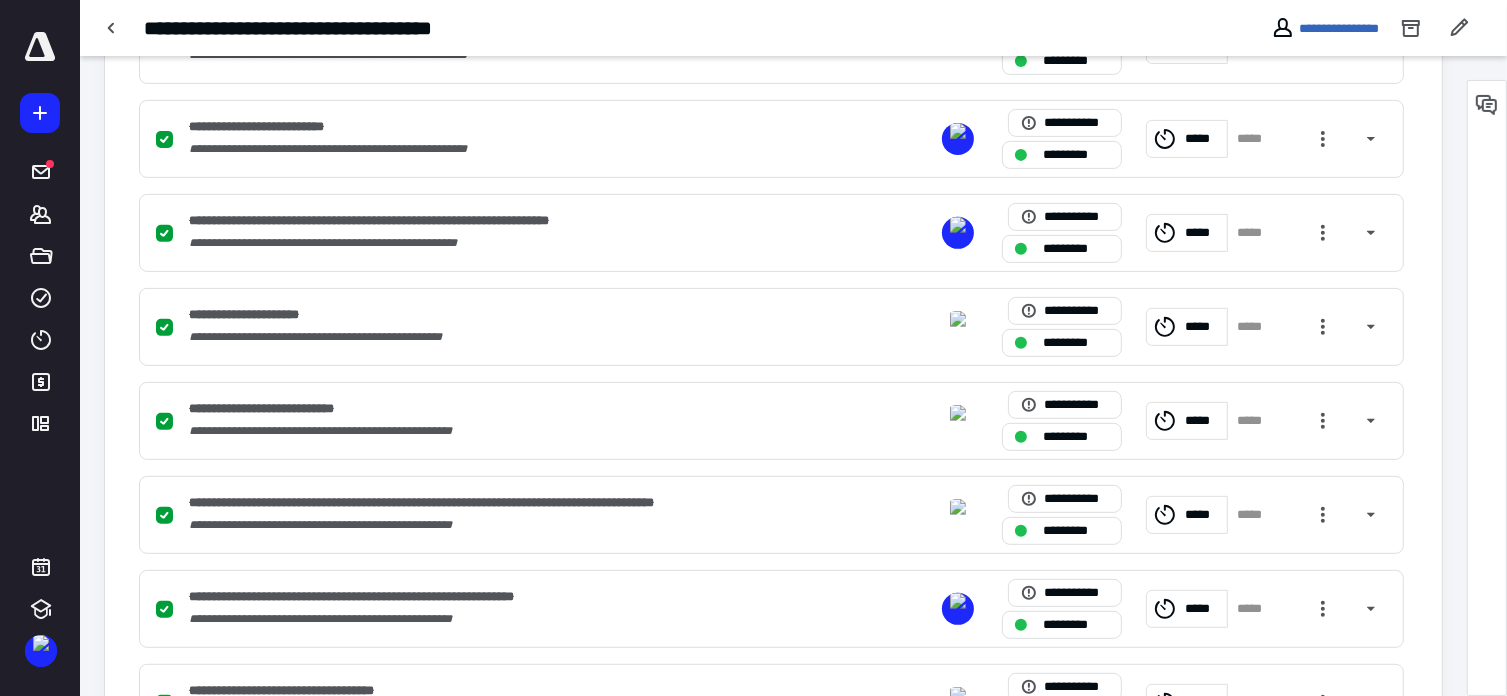 scroll, scrollTop: 920, scrollLeft: 0, axis: vertical 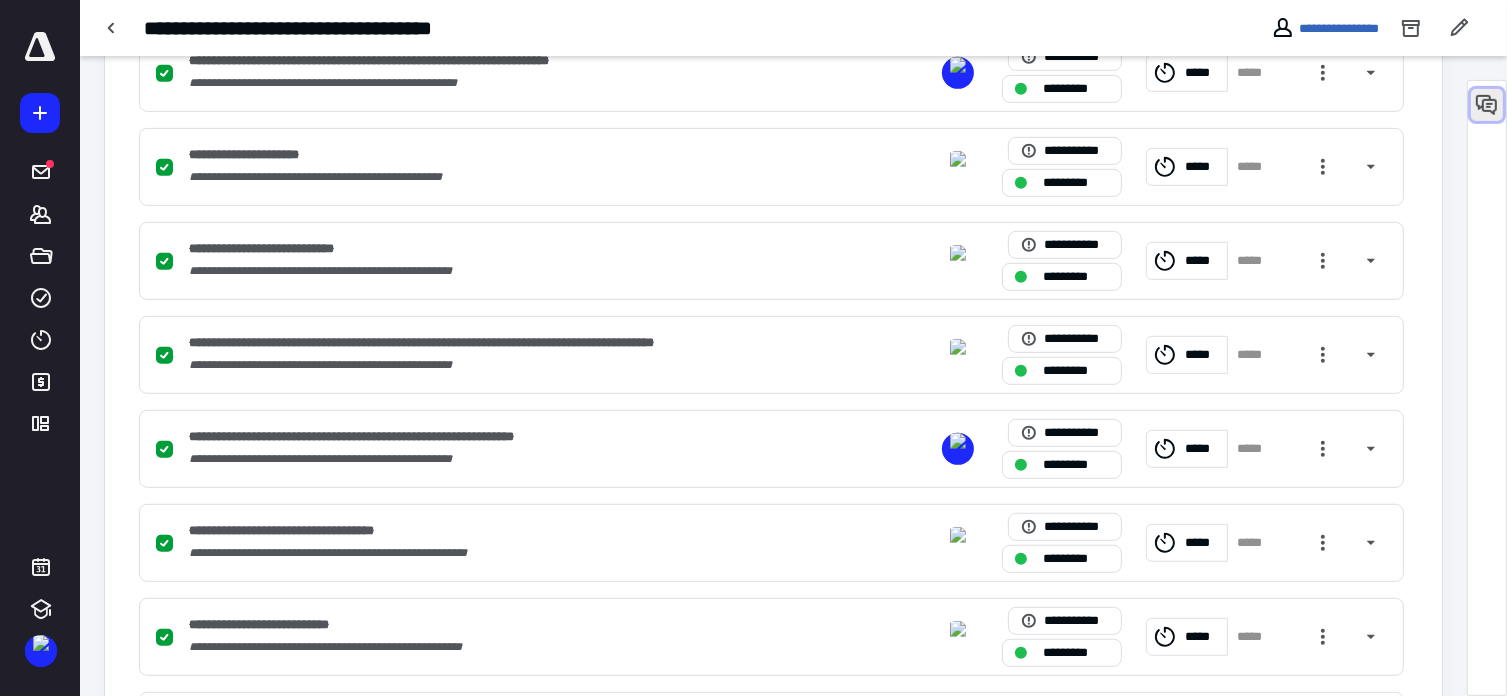 click at bounding box center (1487, 105) 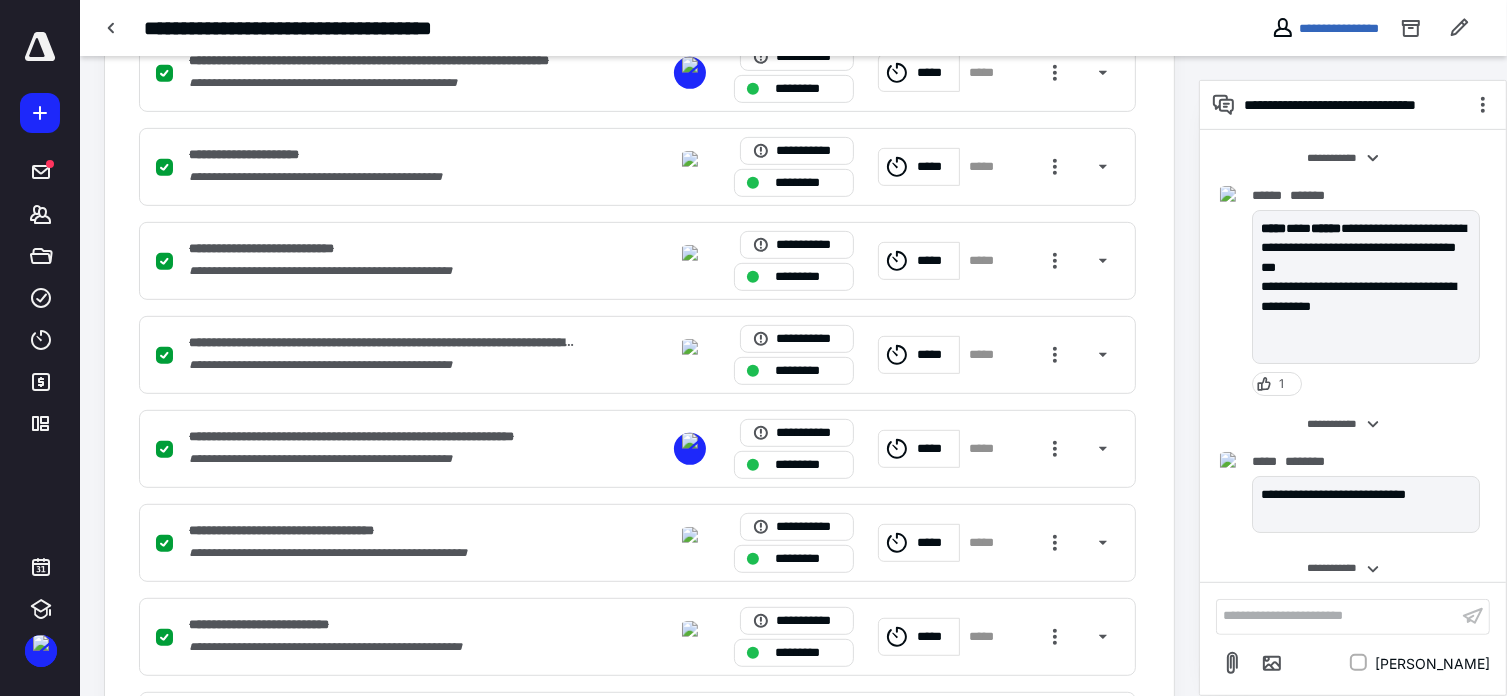 scroll, scrollTop: 1339, scrollLeft: 0, axis: vertical 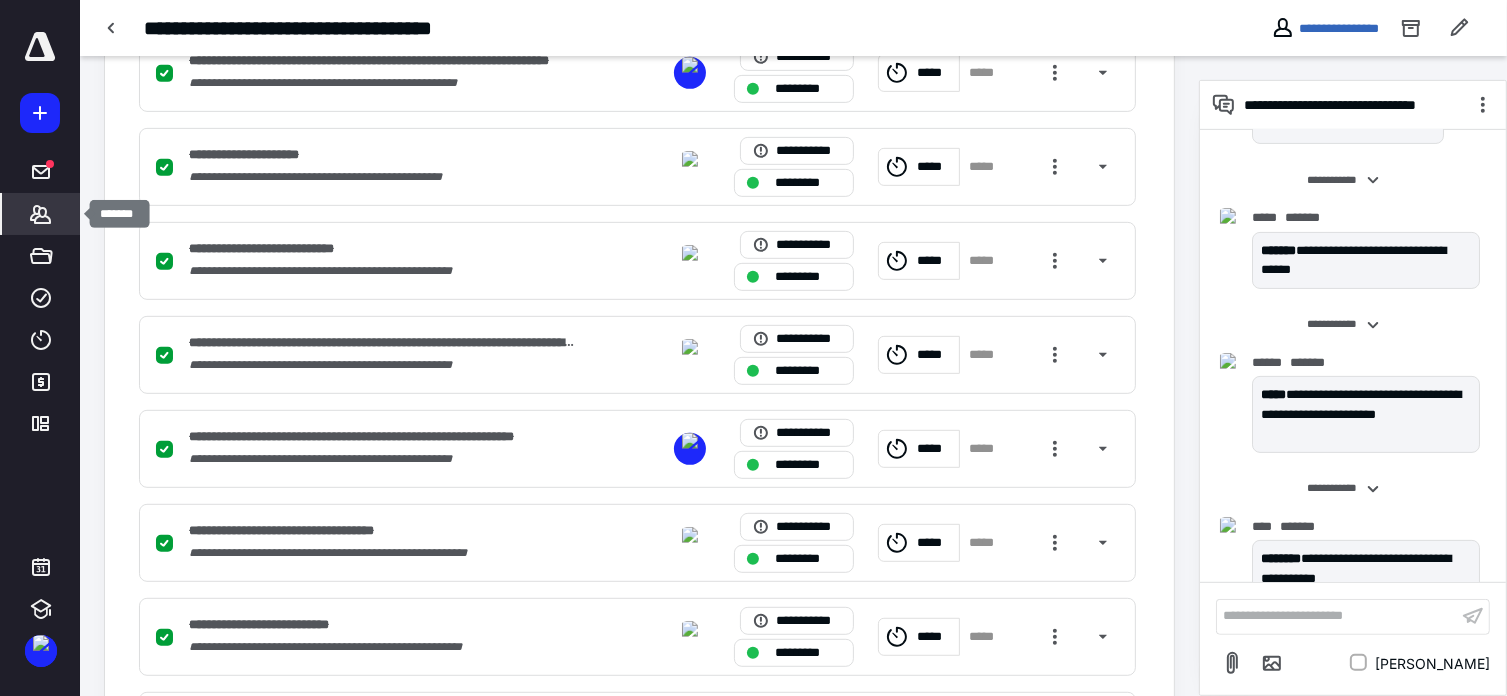 click 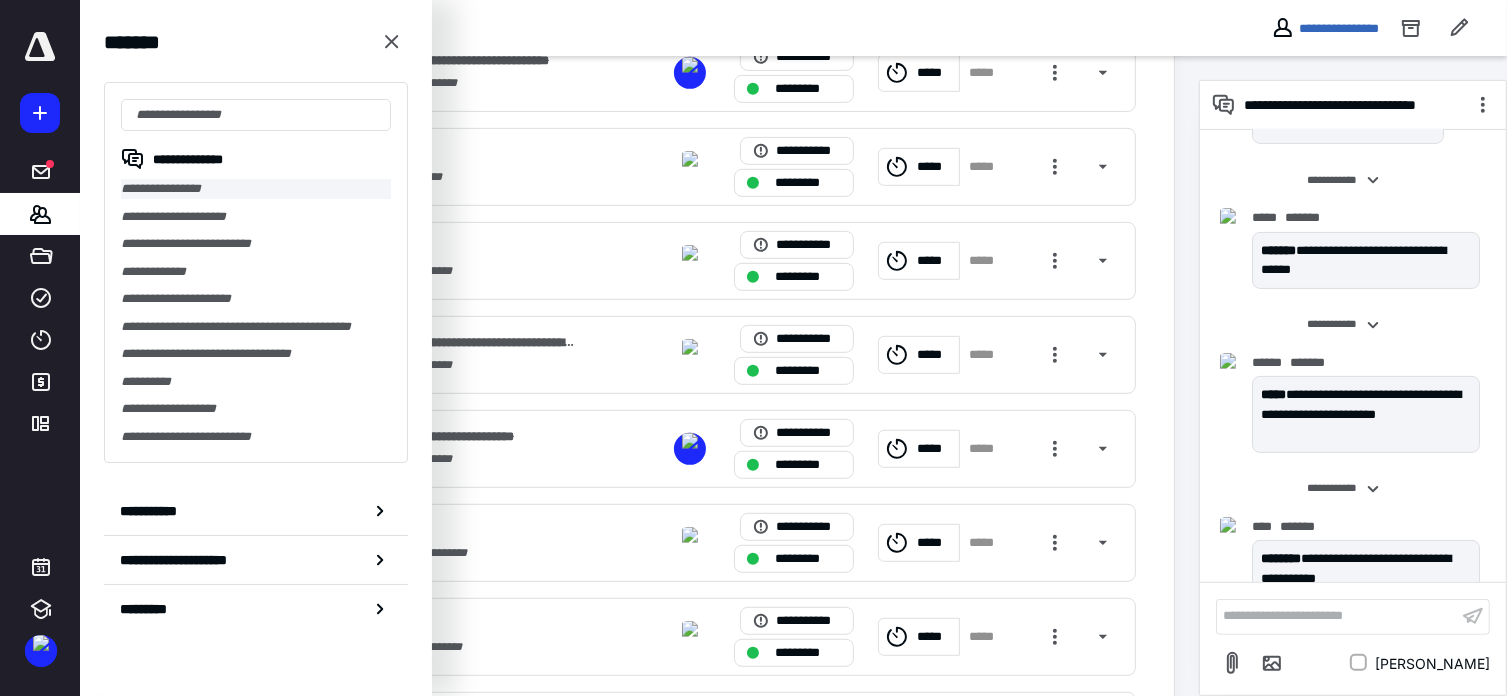 click on "**********" at bounding box center [256, 189] 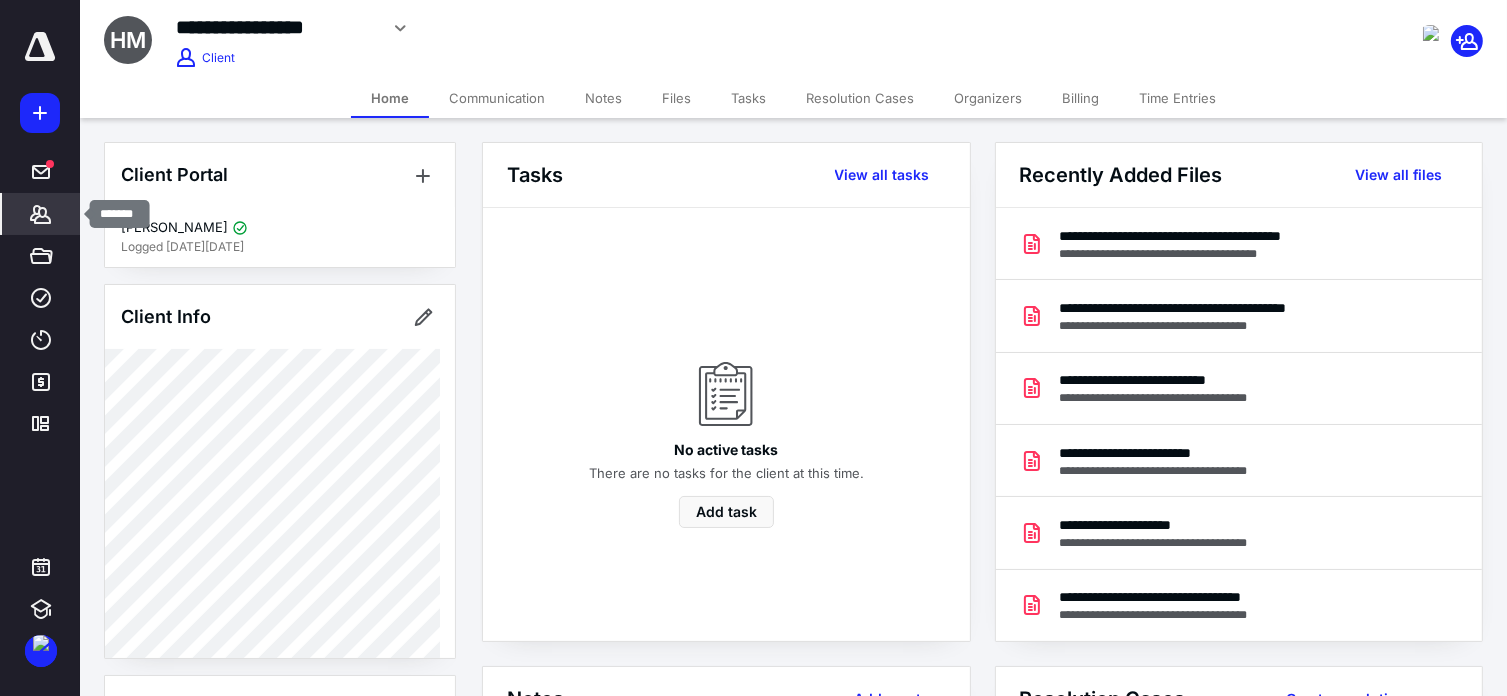 click on "*******" at bounding box center (41, 214) 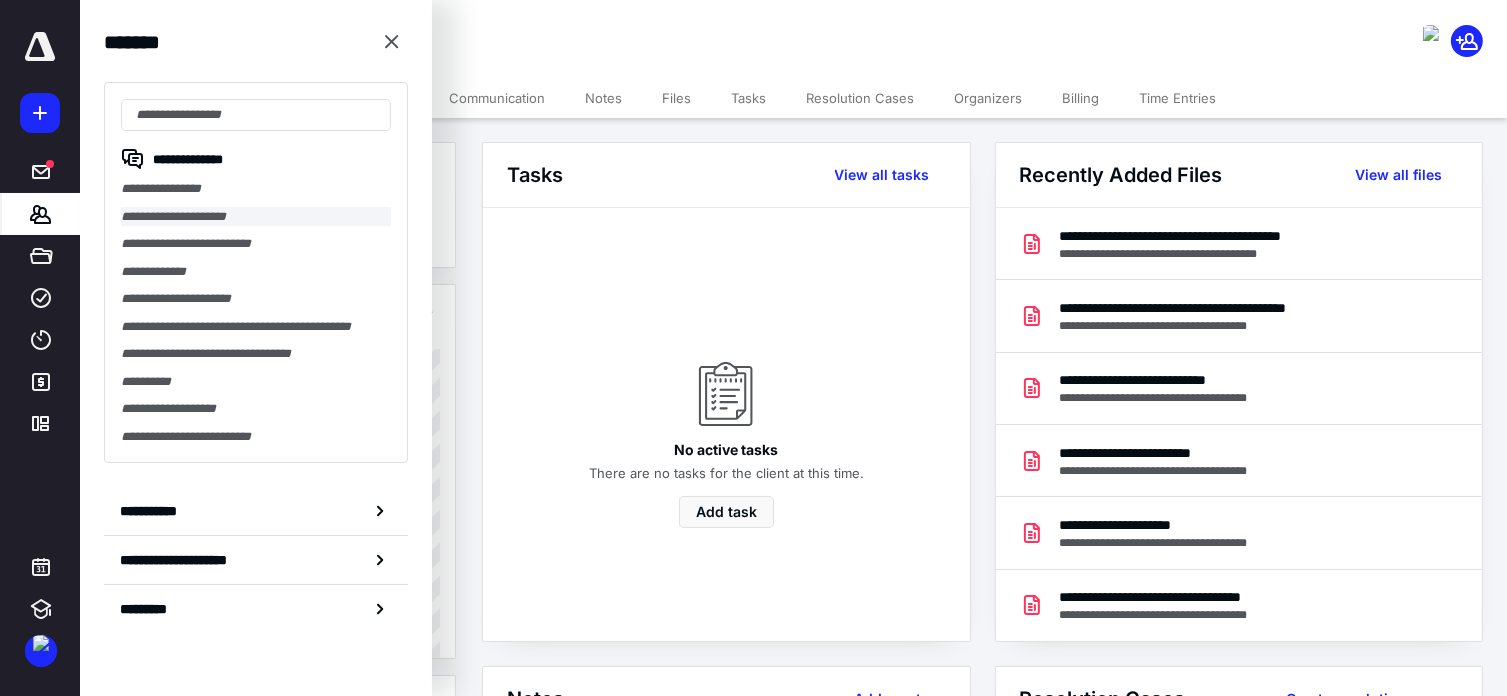 click on "**********" at bounding box center (256, 217) 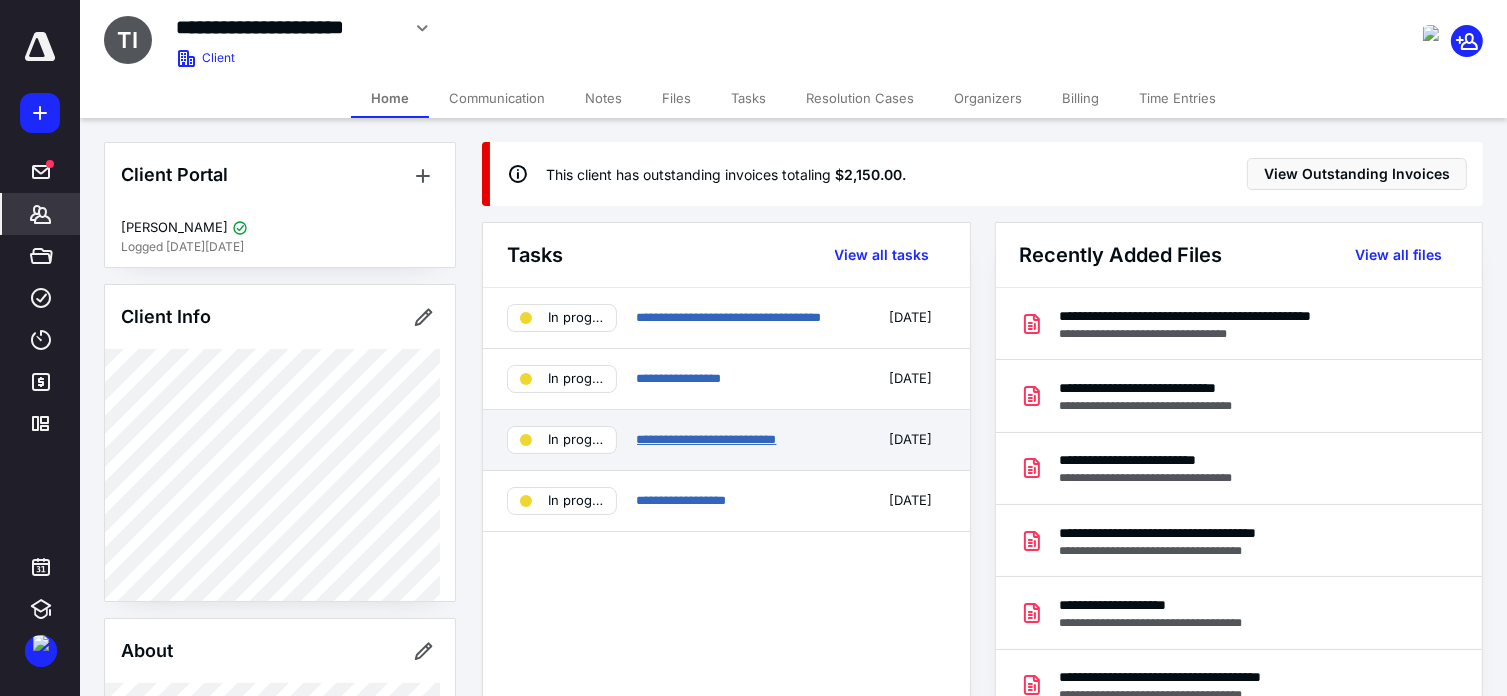 click on "**********" at bounding box center [707, 439] 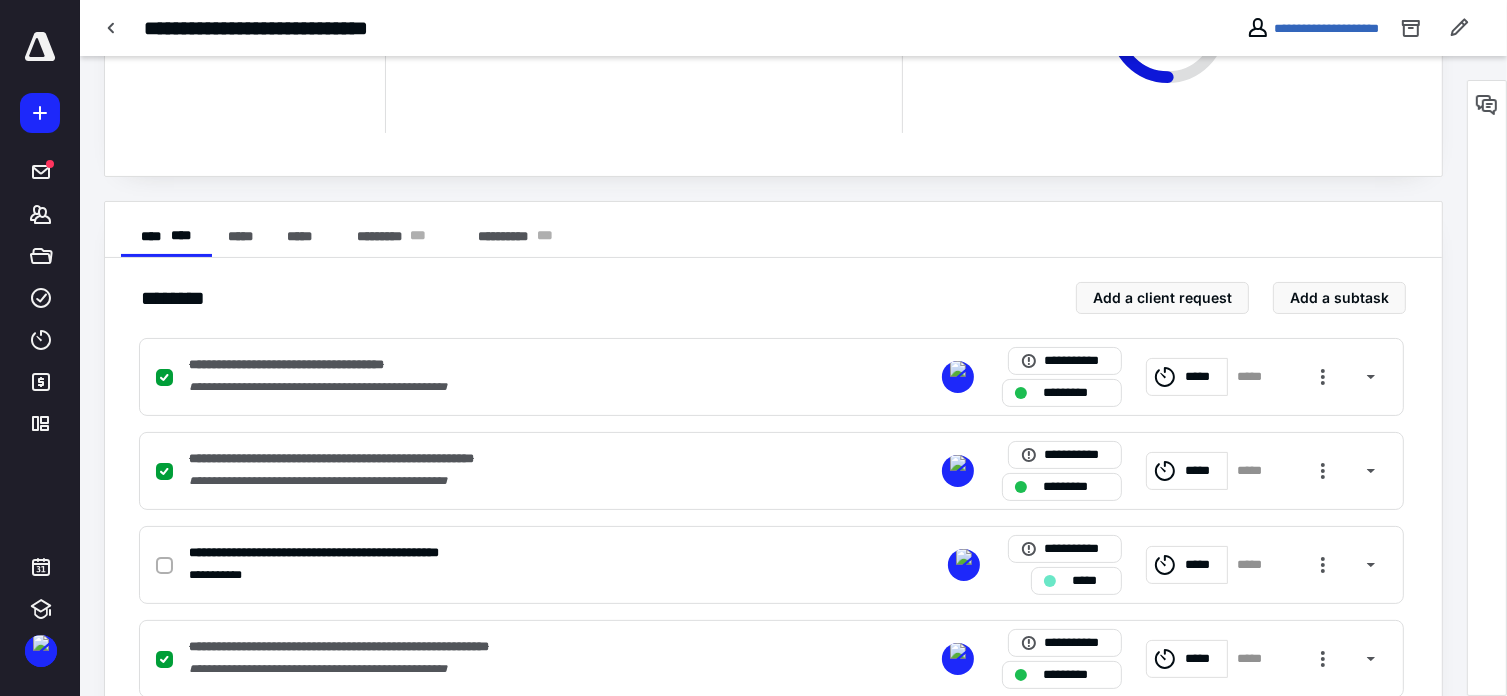 scroll, scrollTop: 440, scrollLeft: 0, axis: vertical 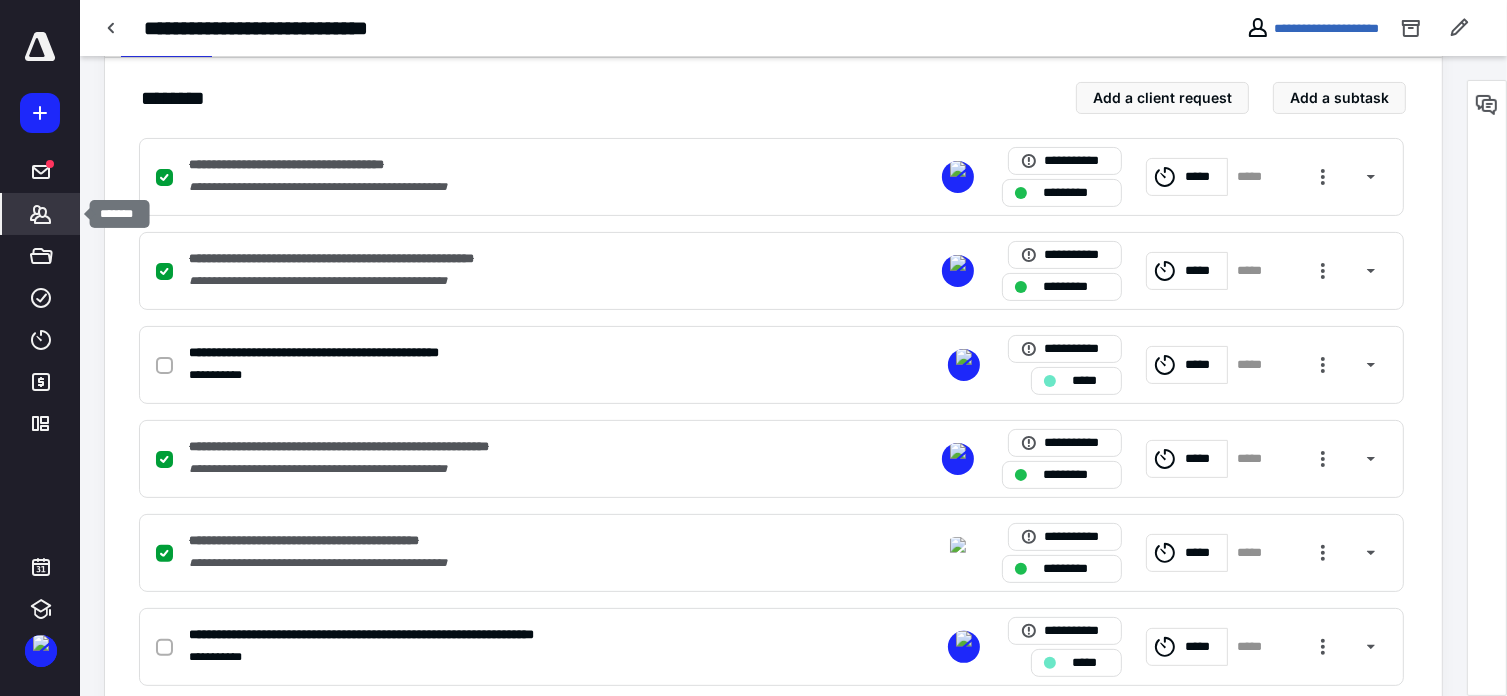 click 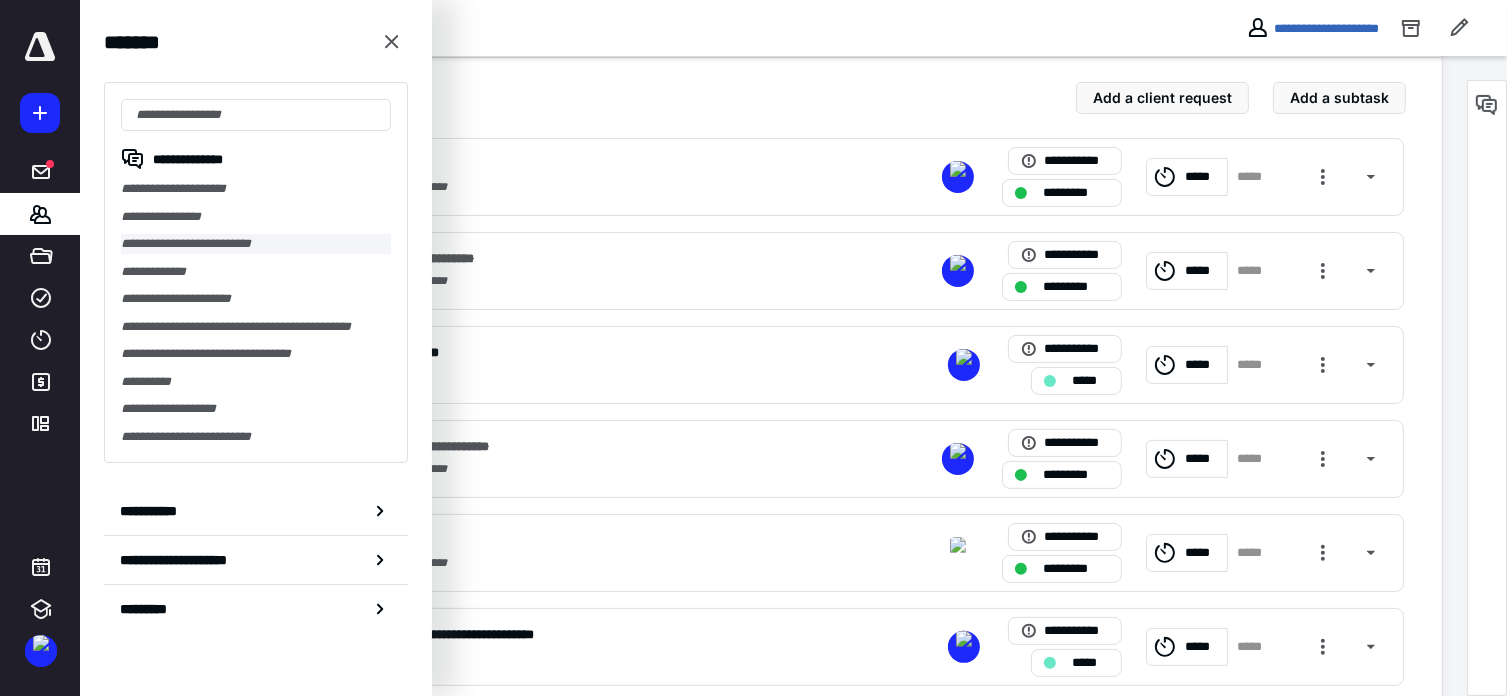 click on "**********" at bounding box center [256, 244] 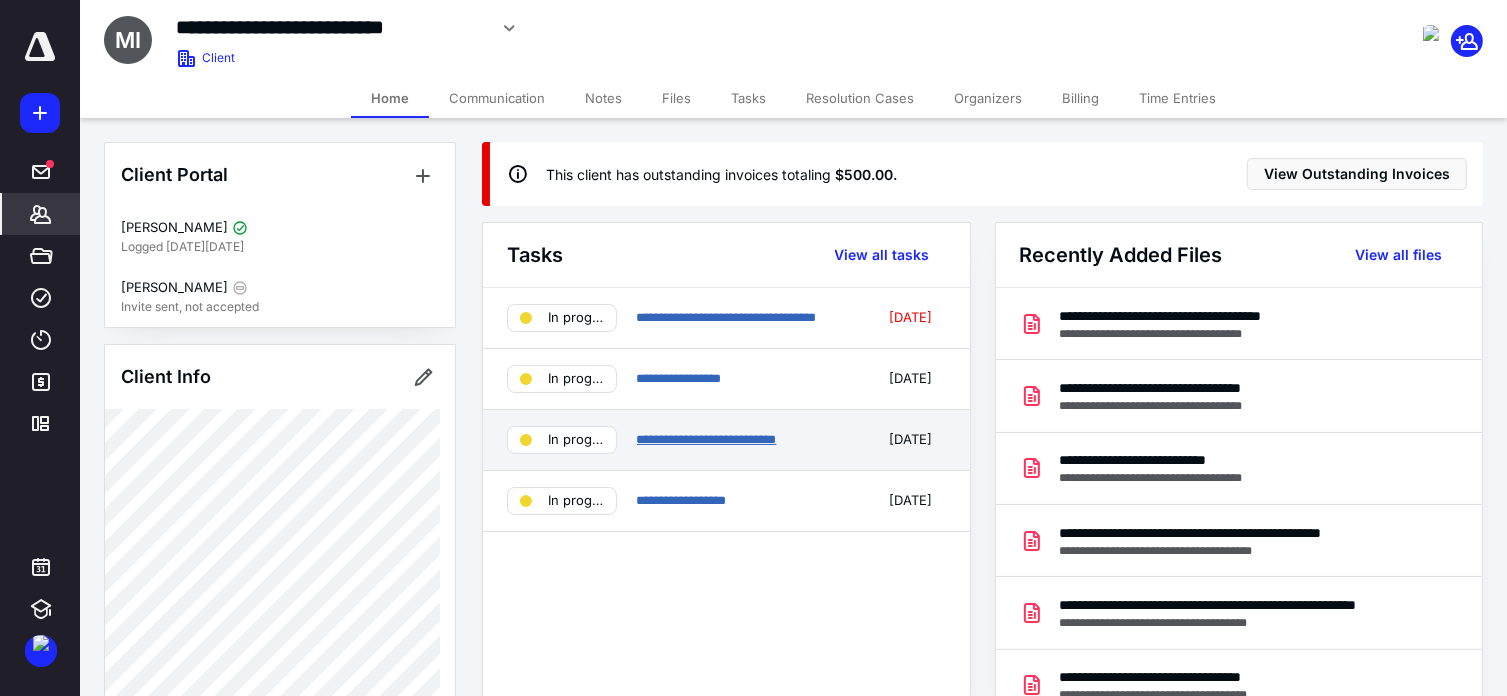 click on "**********" at bounding box center [707, 439] 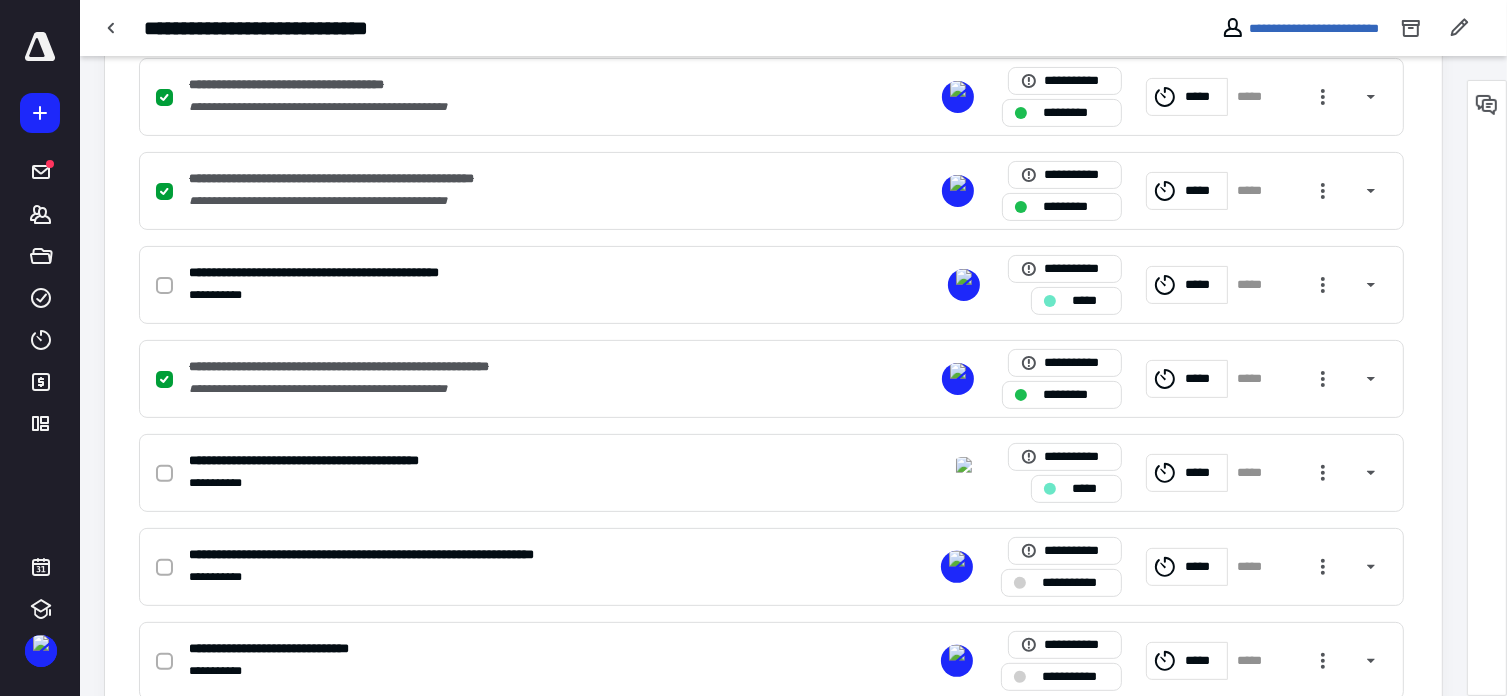 scroll, scrollTop: 640, scrollLeft: 0, axis: vertical 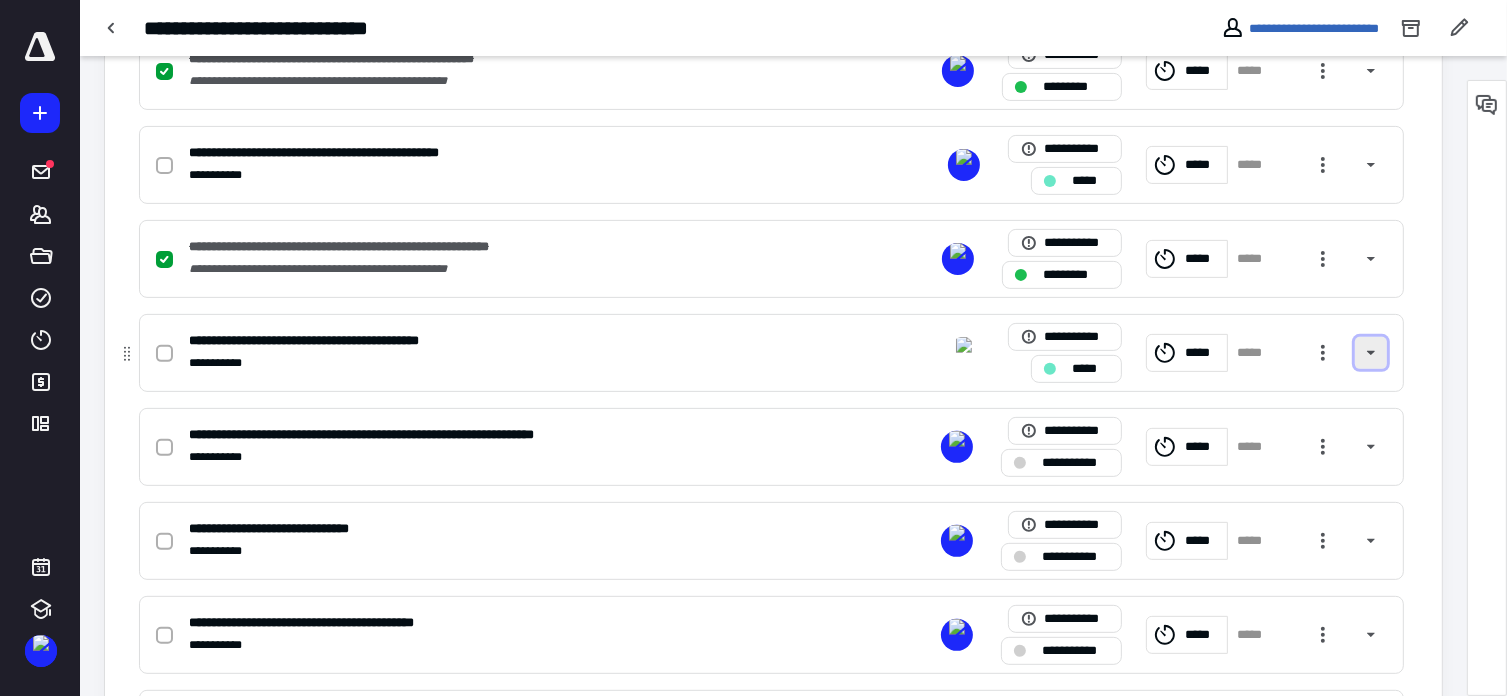 click at bounding box center (1371, 353) 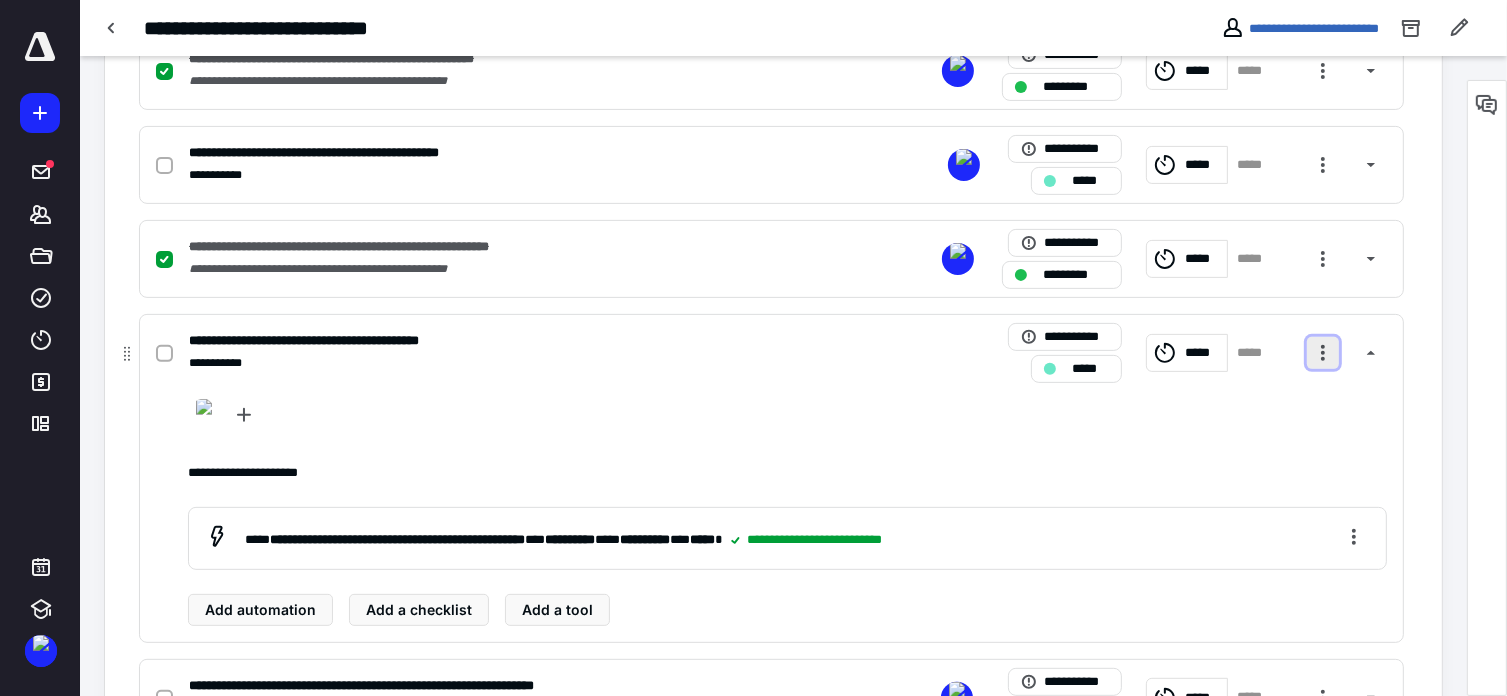 click at bounding box center (1323, 353) 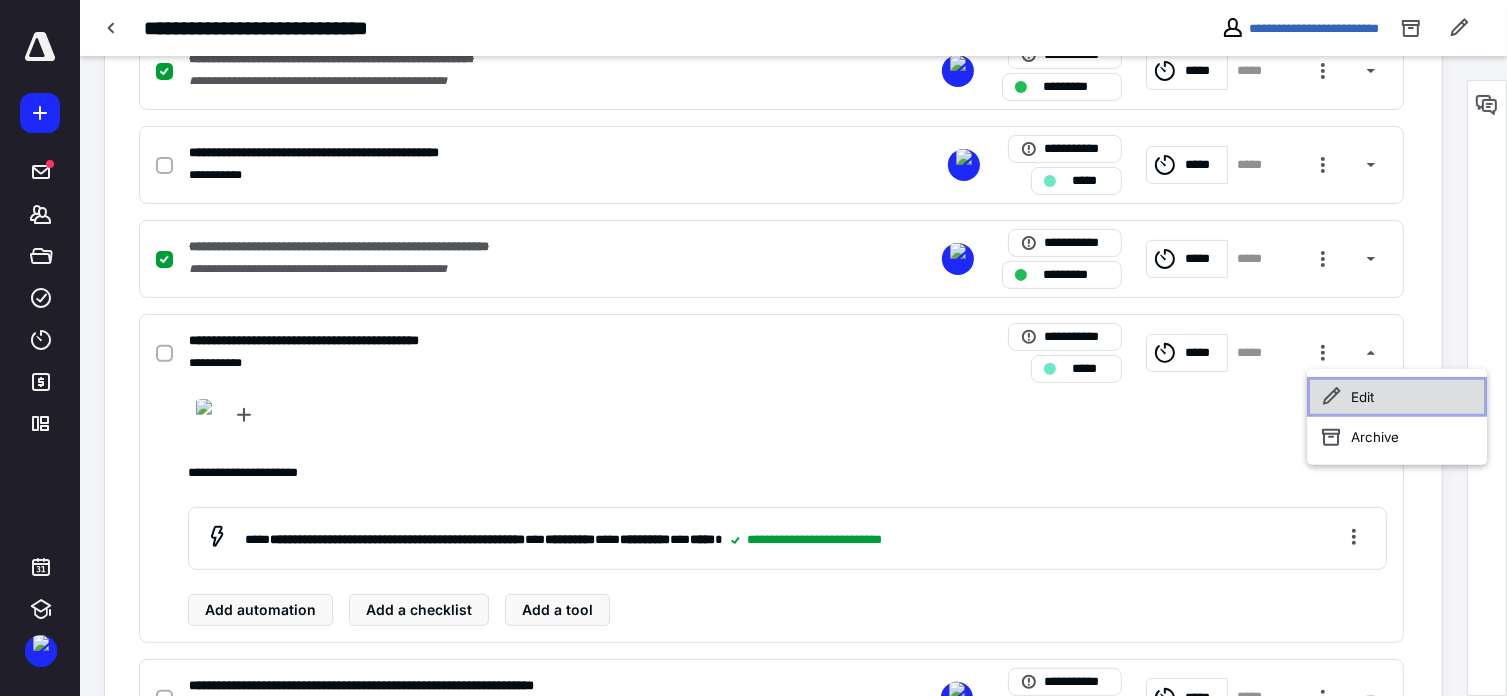 click on "Edit" at bounding box center [1397, 397] 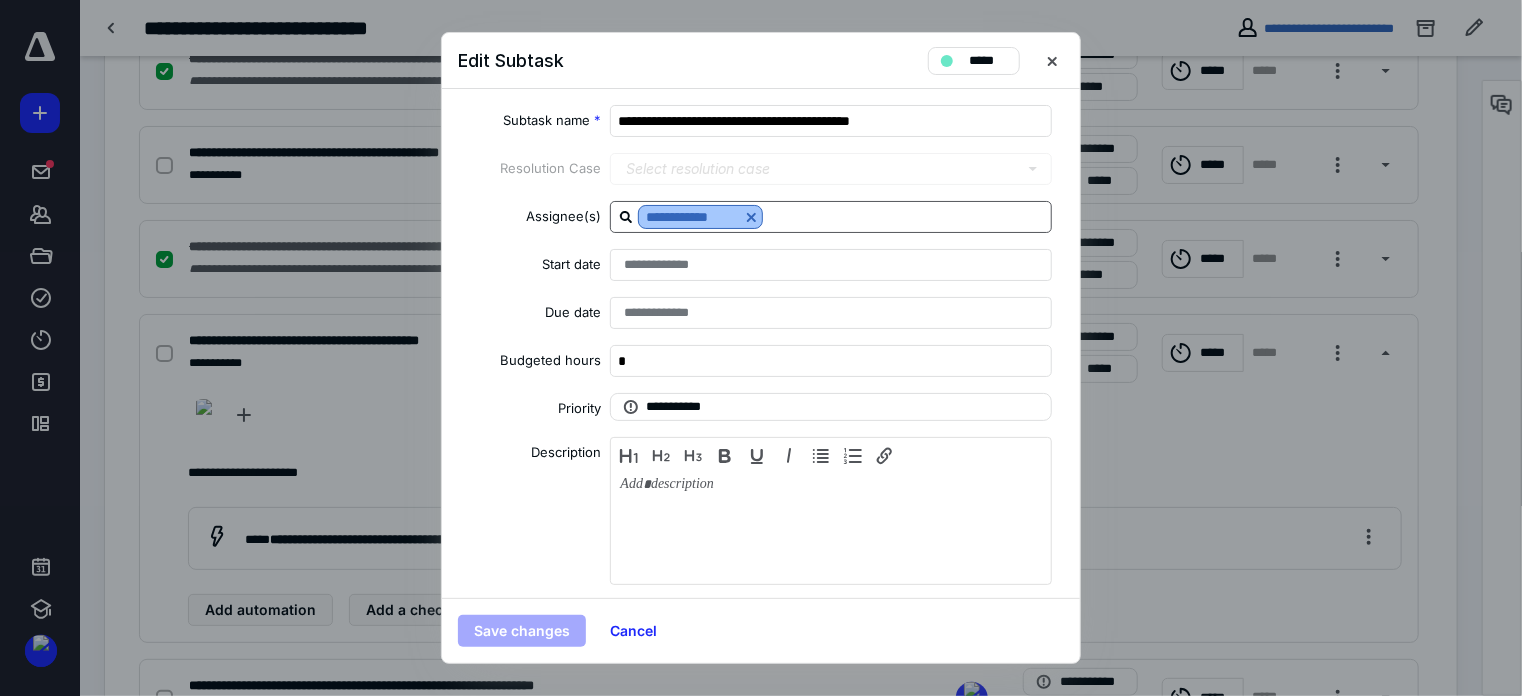 click at bounding box center (751, 217) 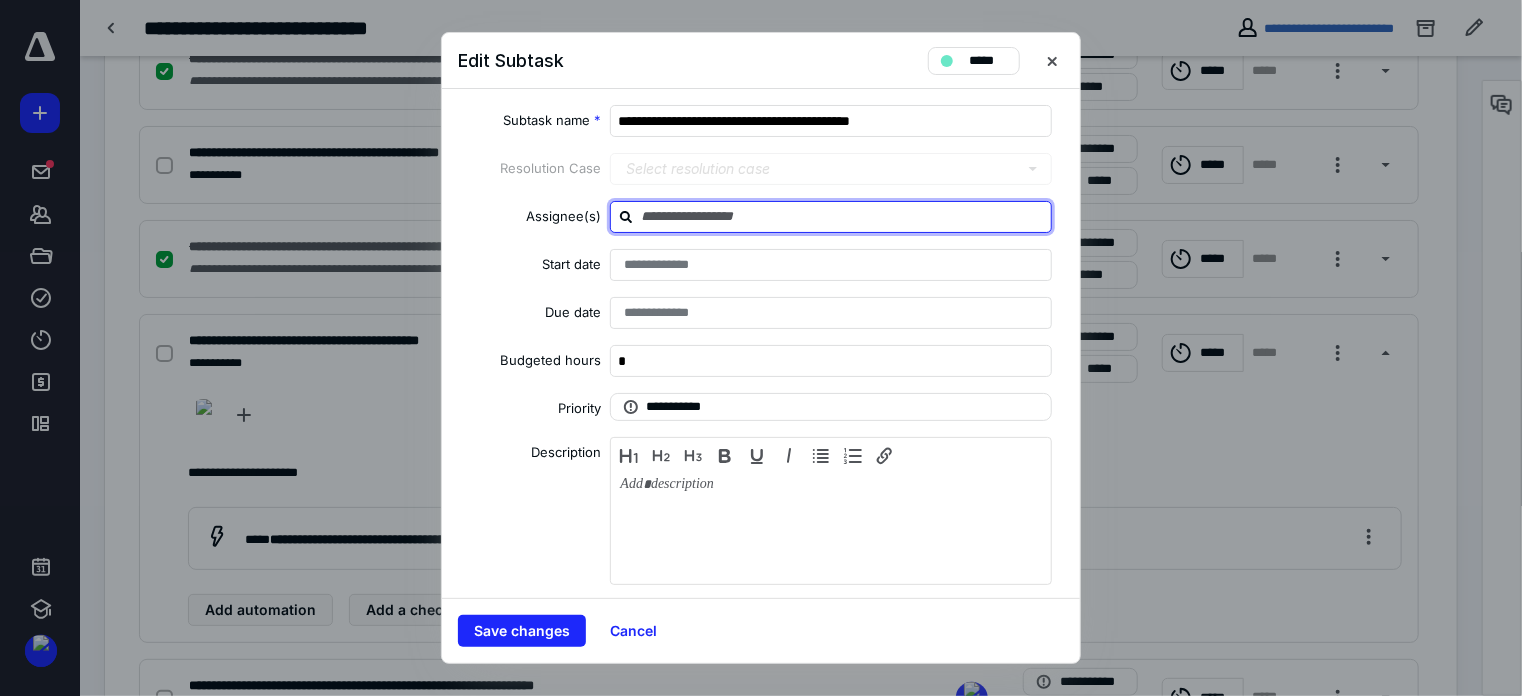 click at bounding box center [843, 216] 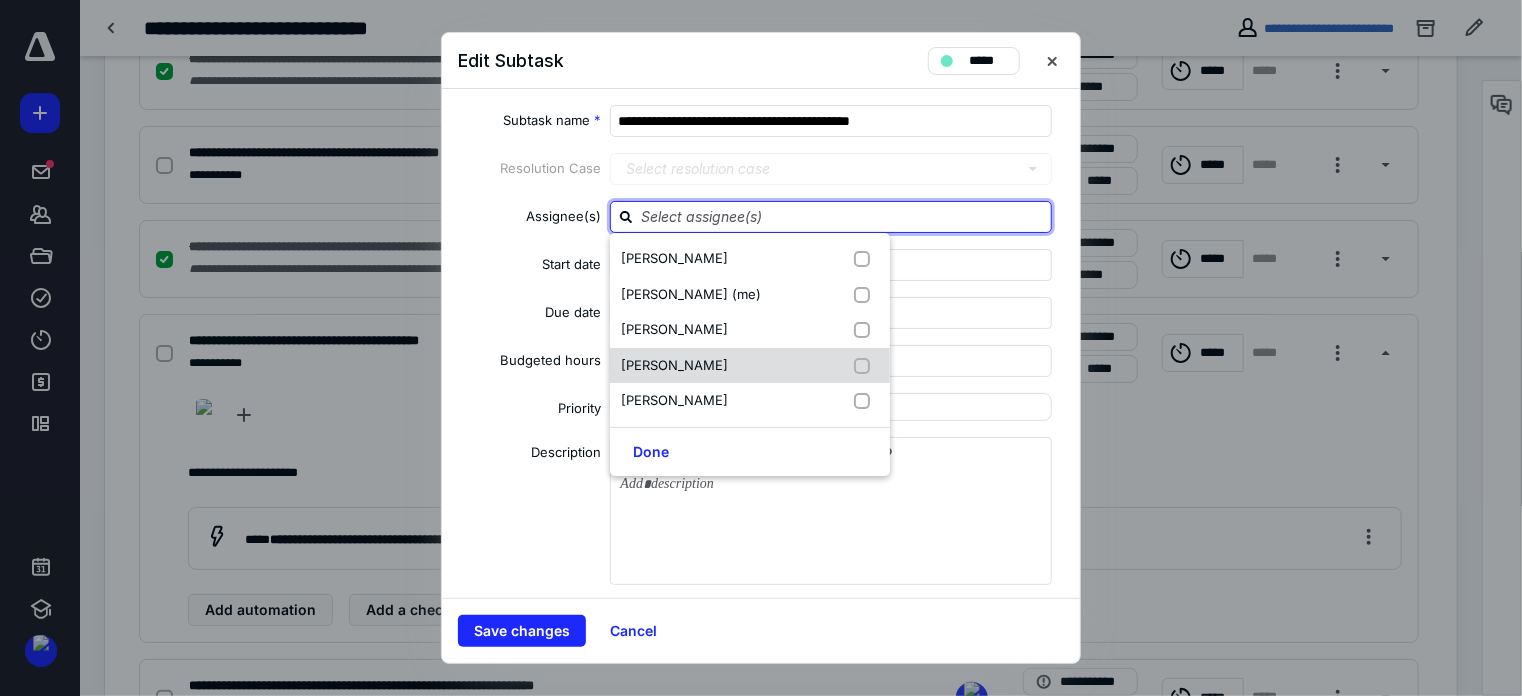click on "[PERSON_NAME]" at bounding box center [675, 365] 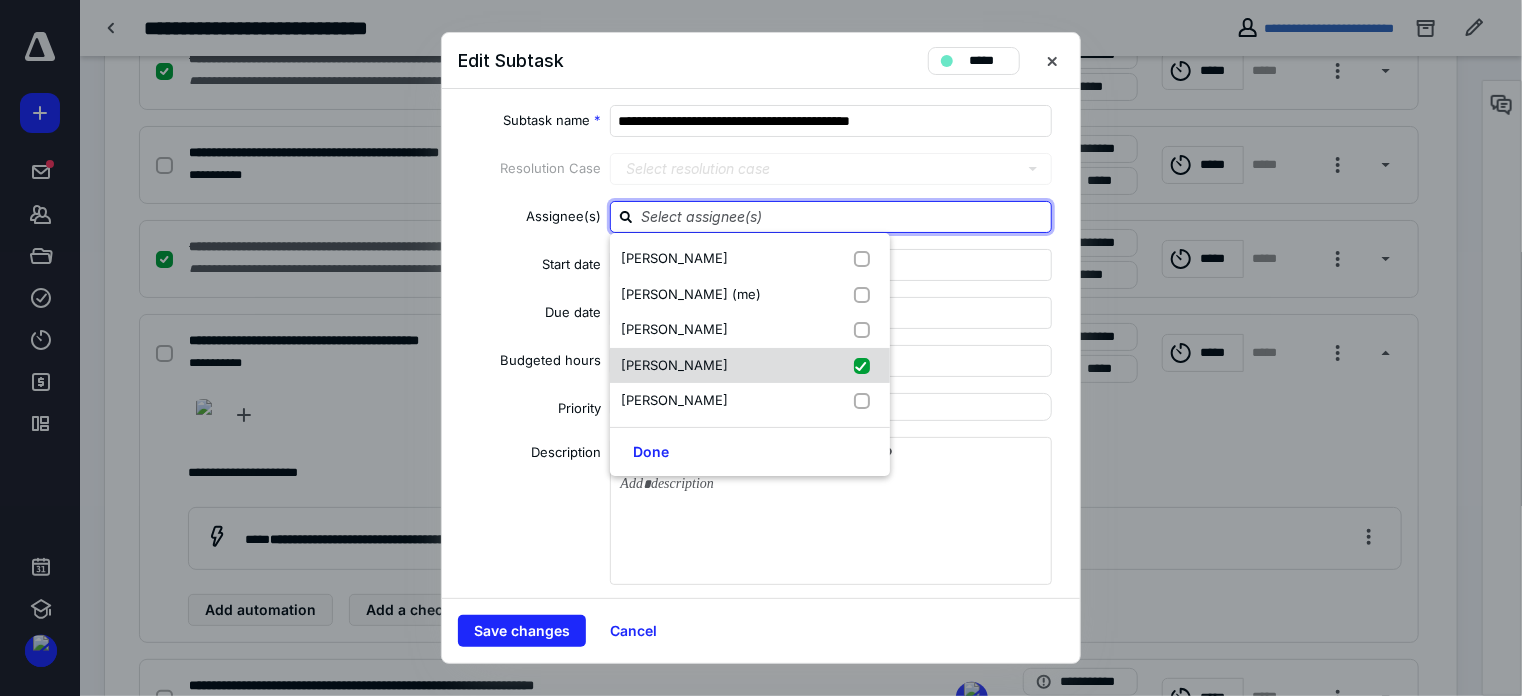 checkbox on "true" 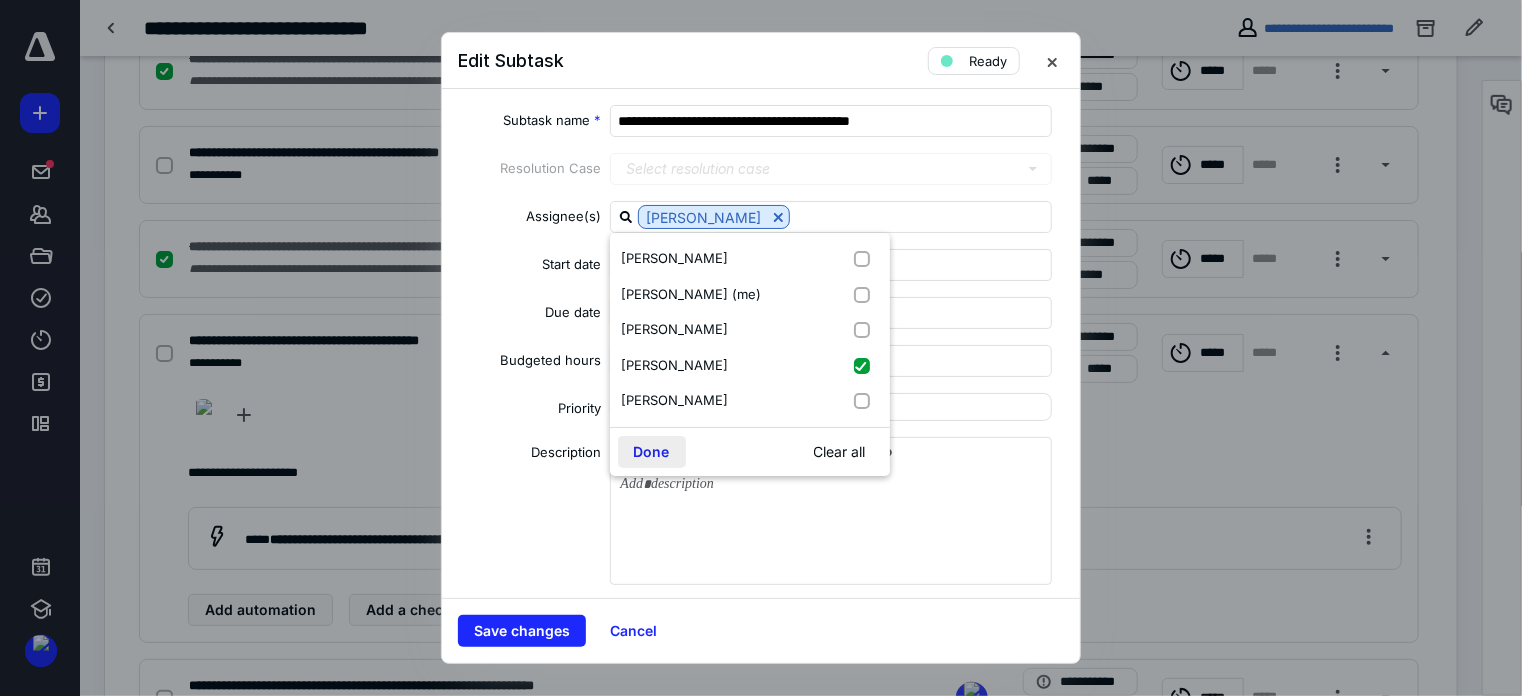 click on "Done" at bounding box center (652, 452) 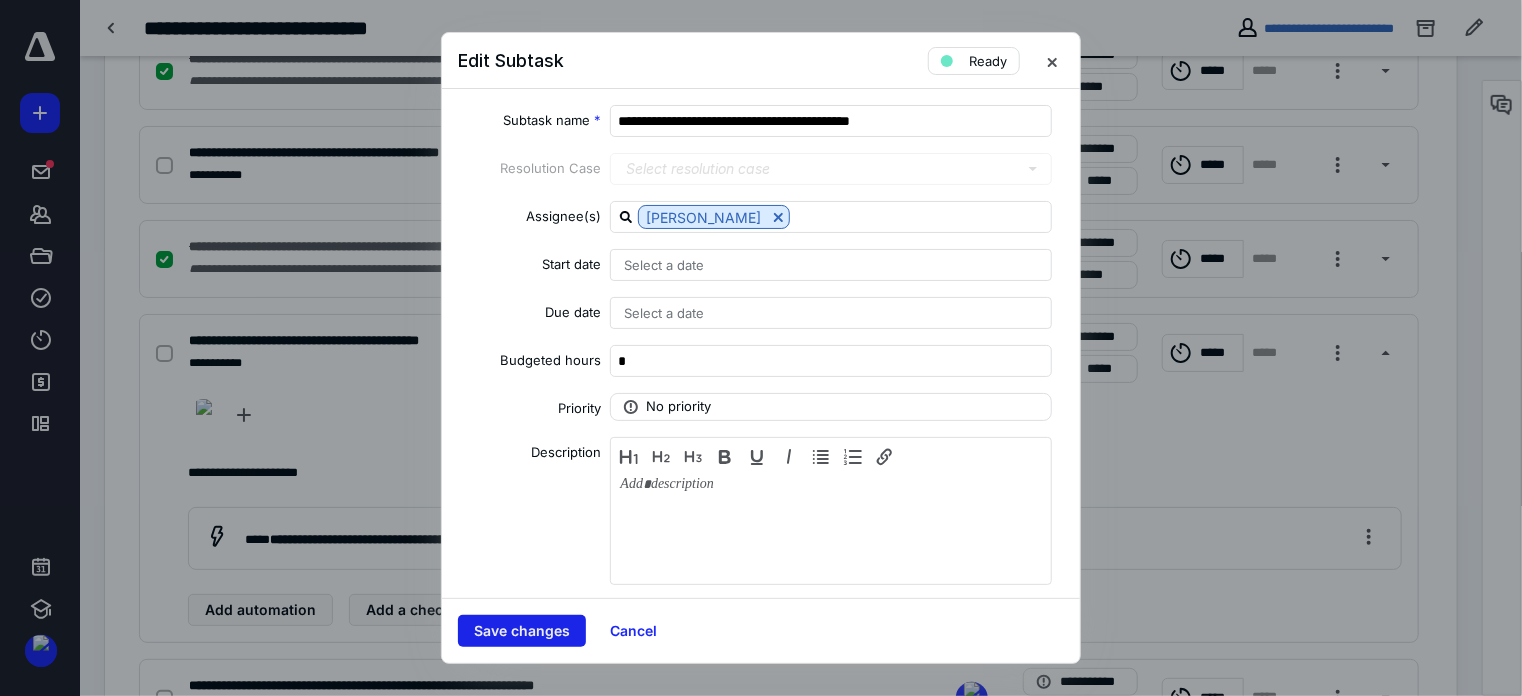 click on "Save changes" at bounding box center (522, 631) 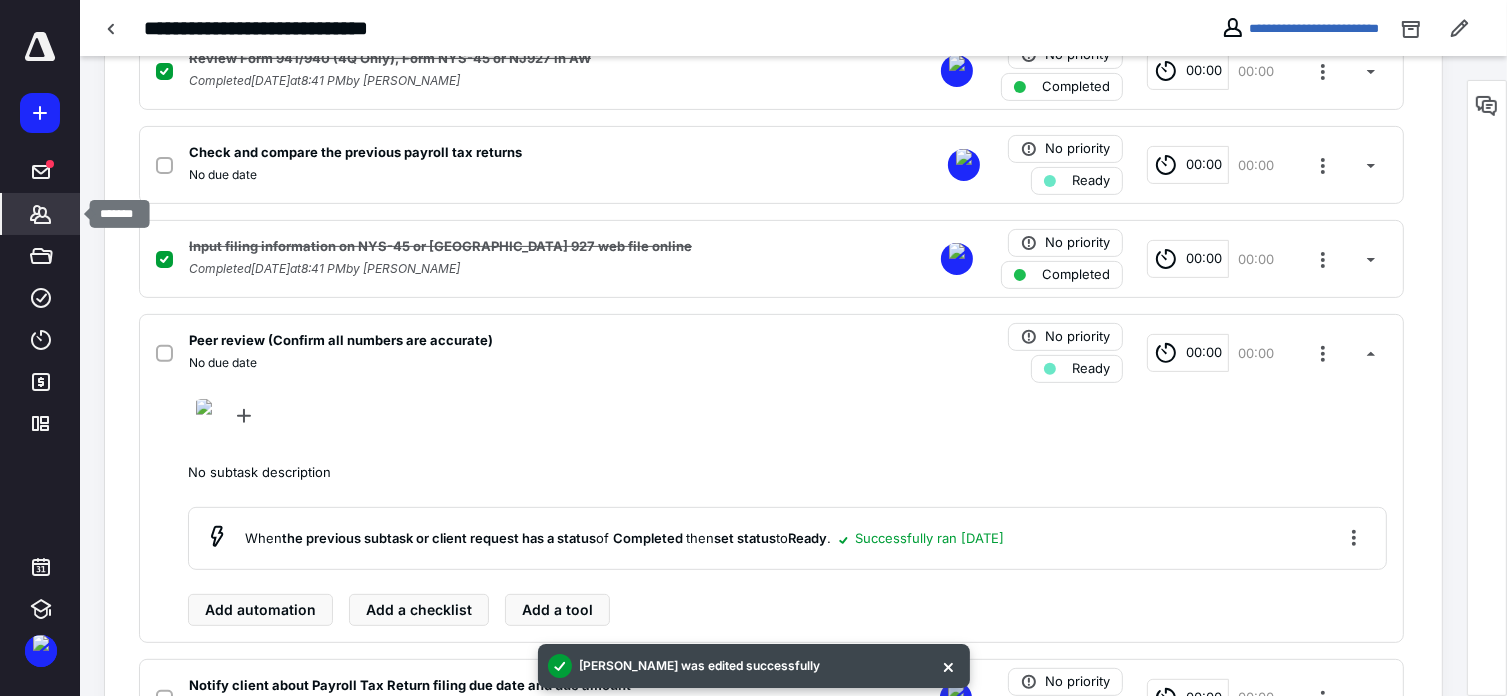 click on "*******" at bounding box center (41, 214) 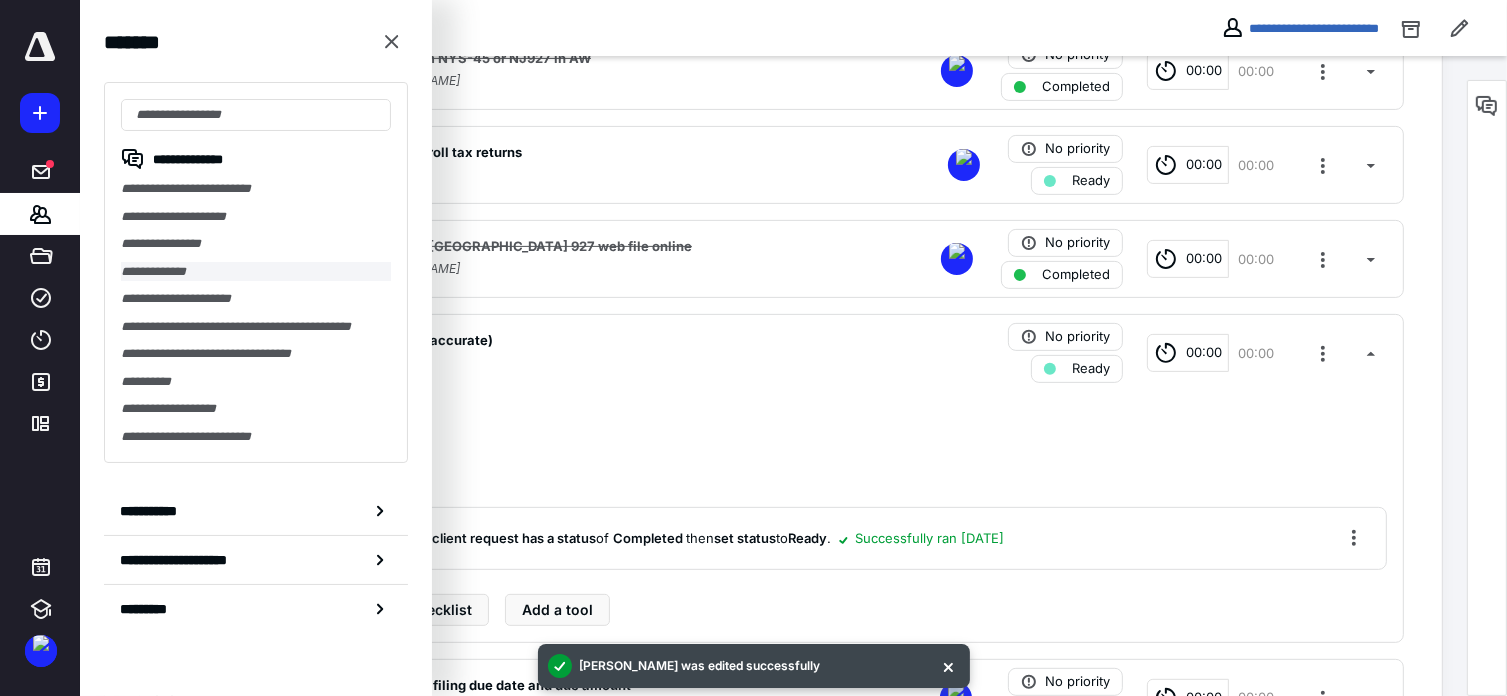 click on "**********" at bounding box center [256, 272] 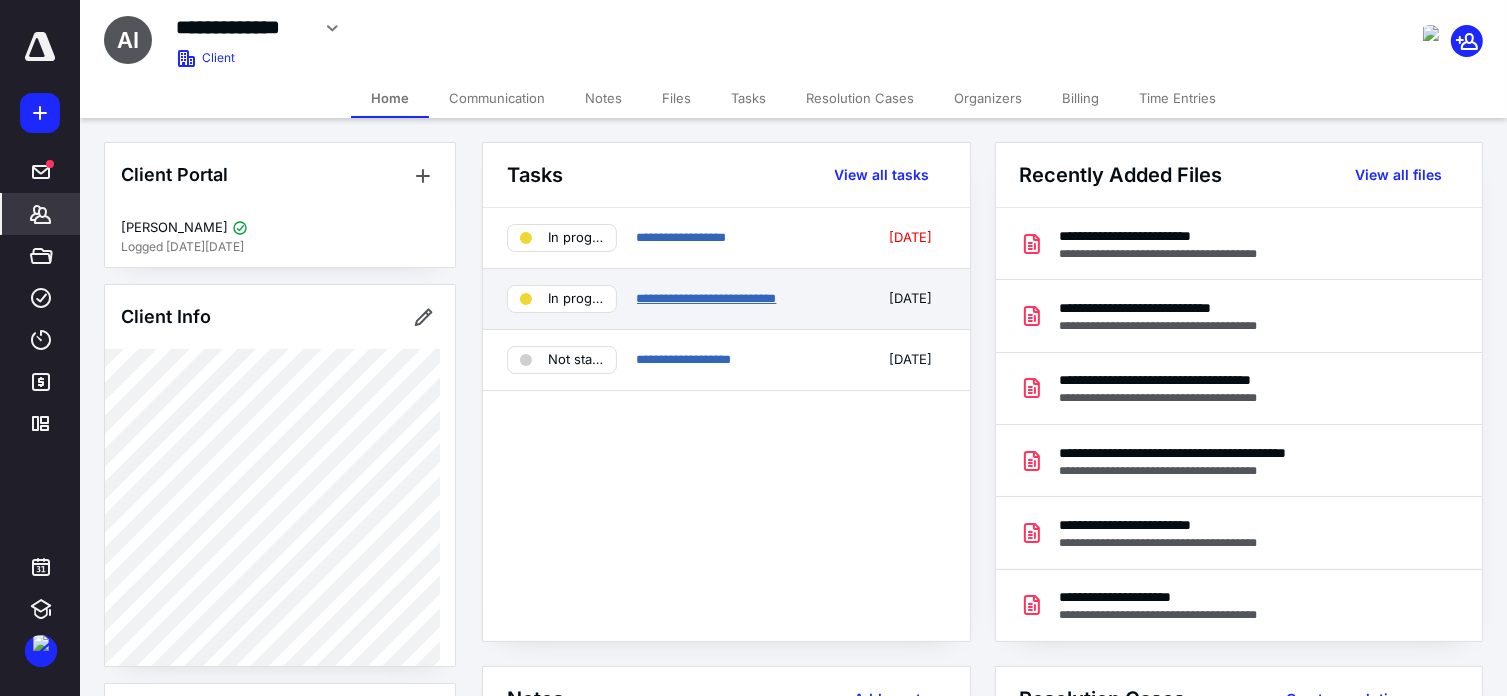click on "**********" at bounding box center (707, 298) 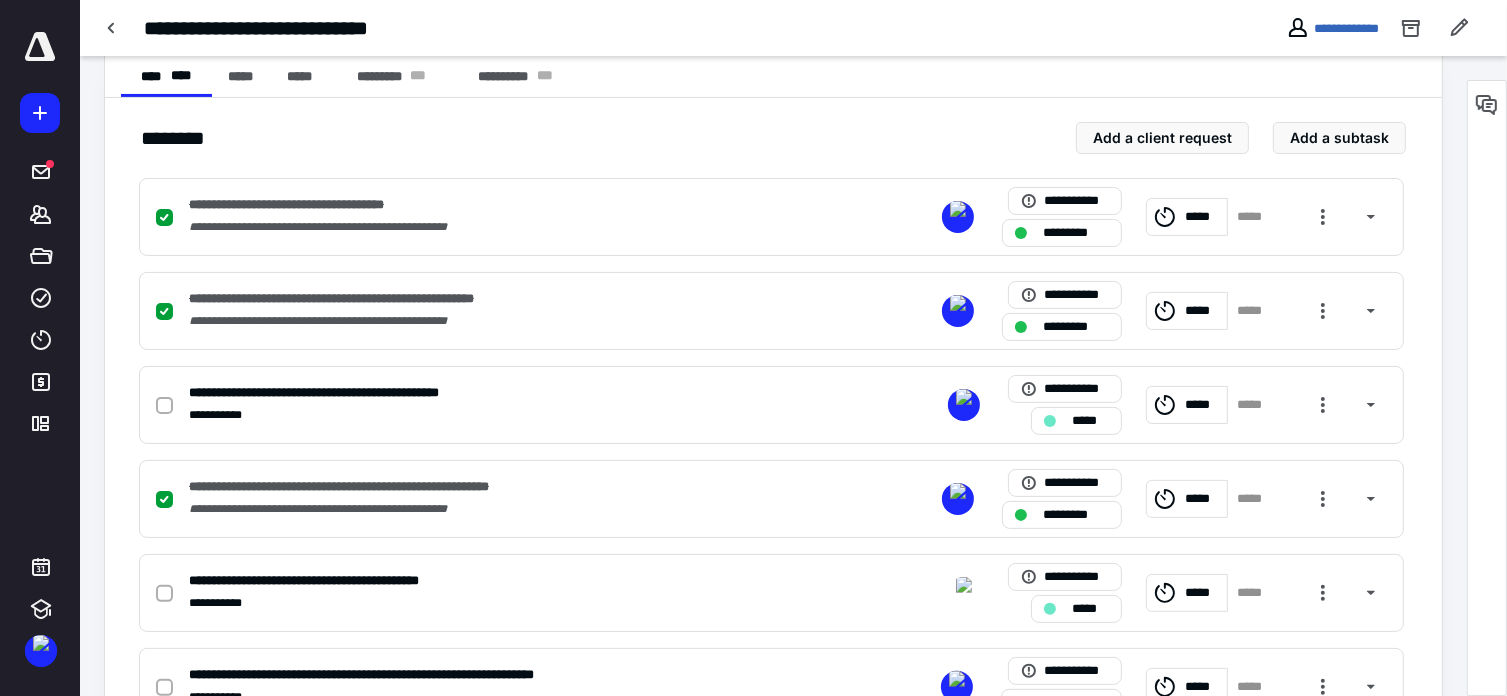 scroll, scrollTop: 560, scrollLeft: 0, axis: vertical 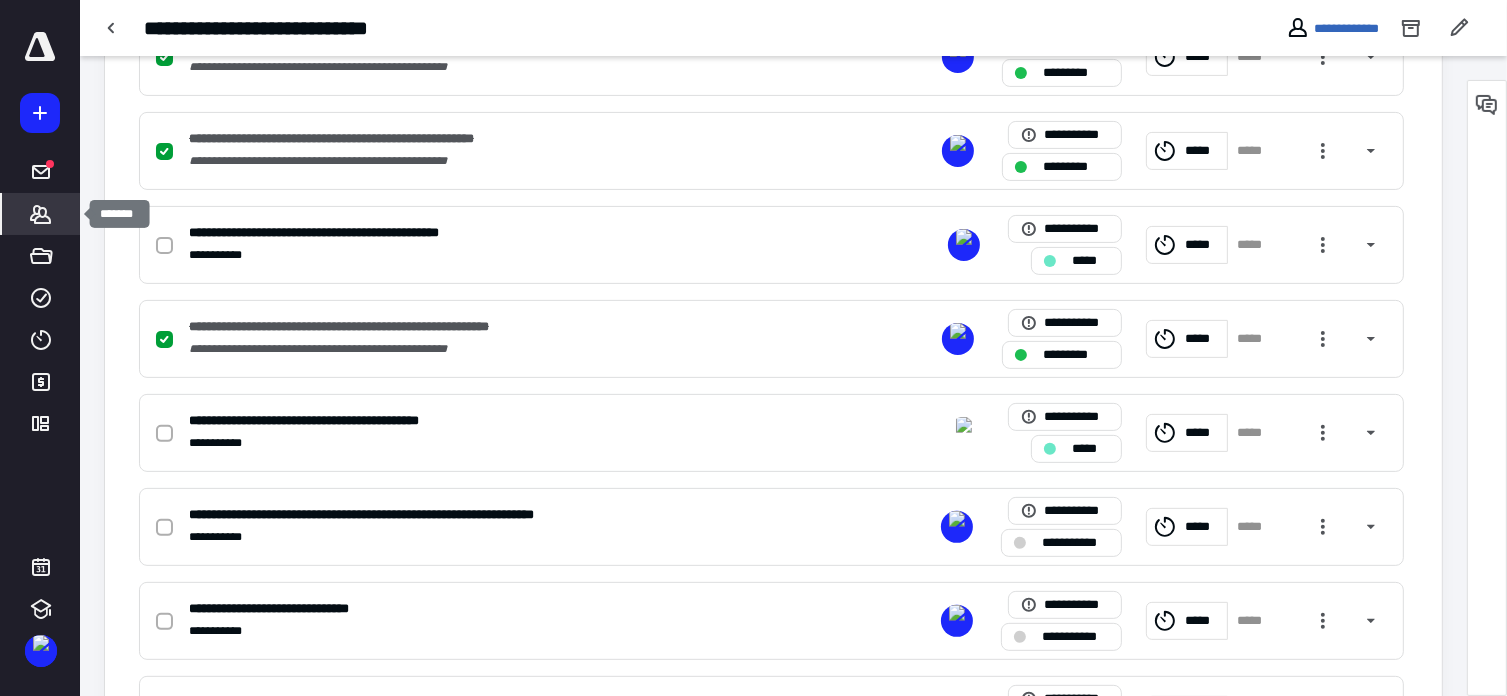 click 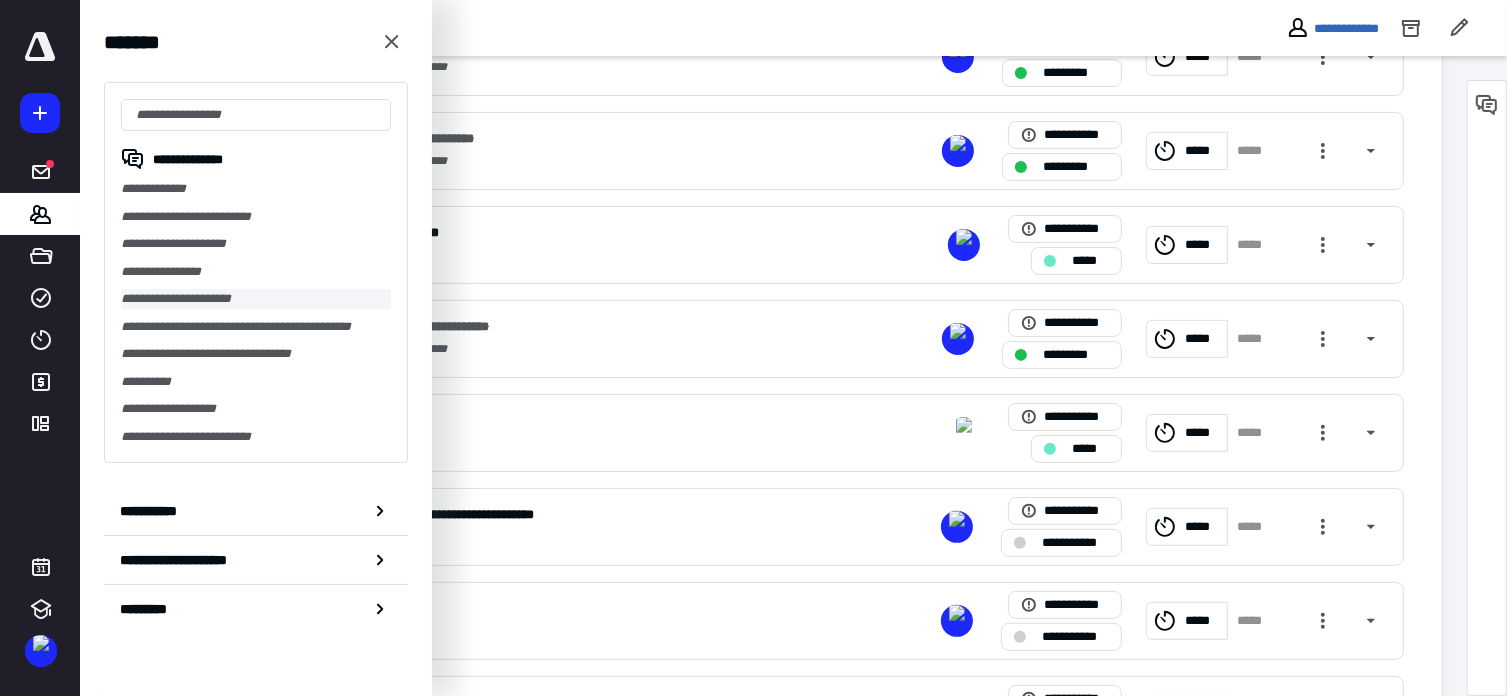 click on "**********" at bounding box center (256, 299) 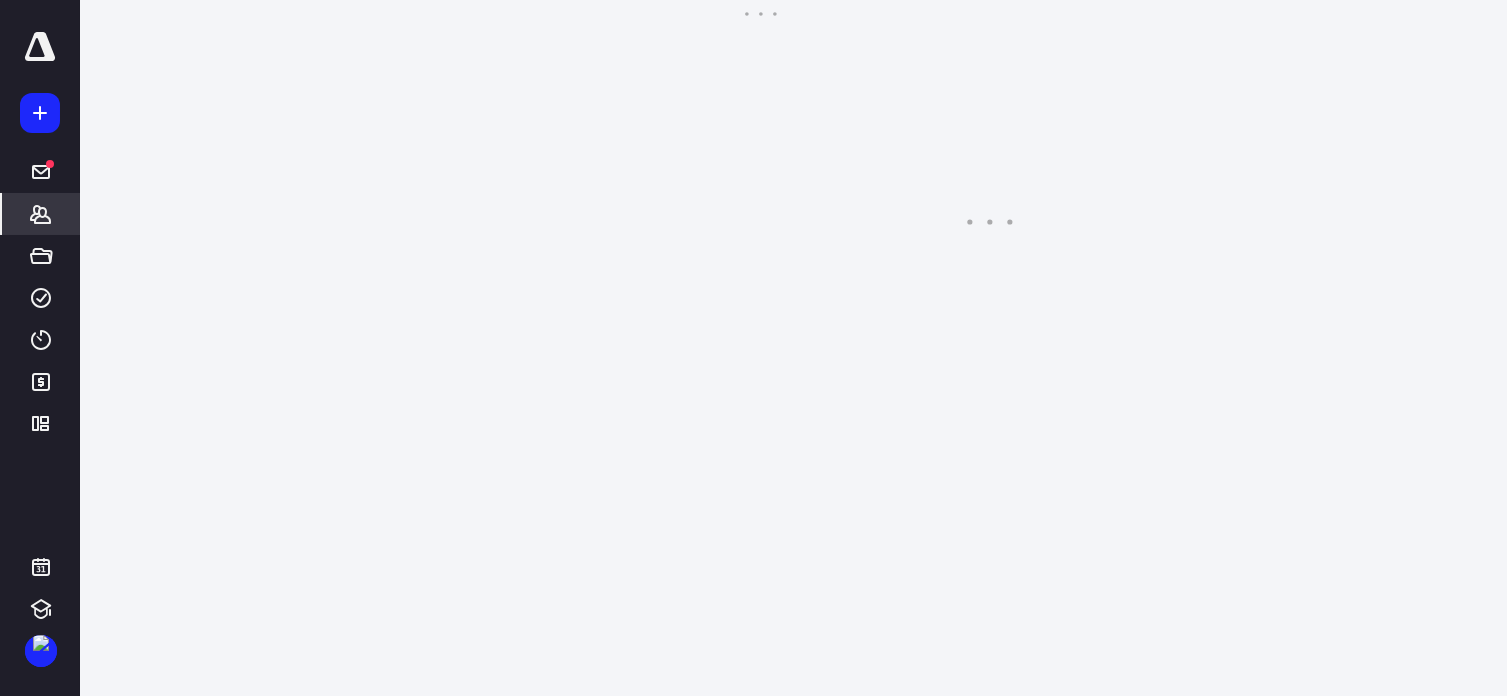scroll, scrollTop: 0, scrollLeft: 0, axis: both 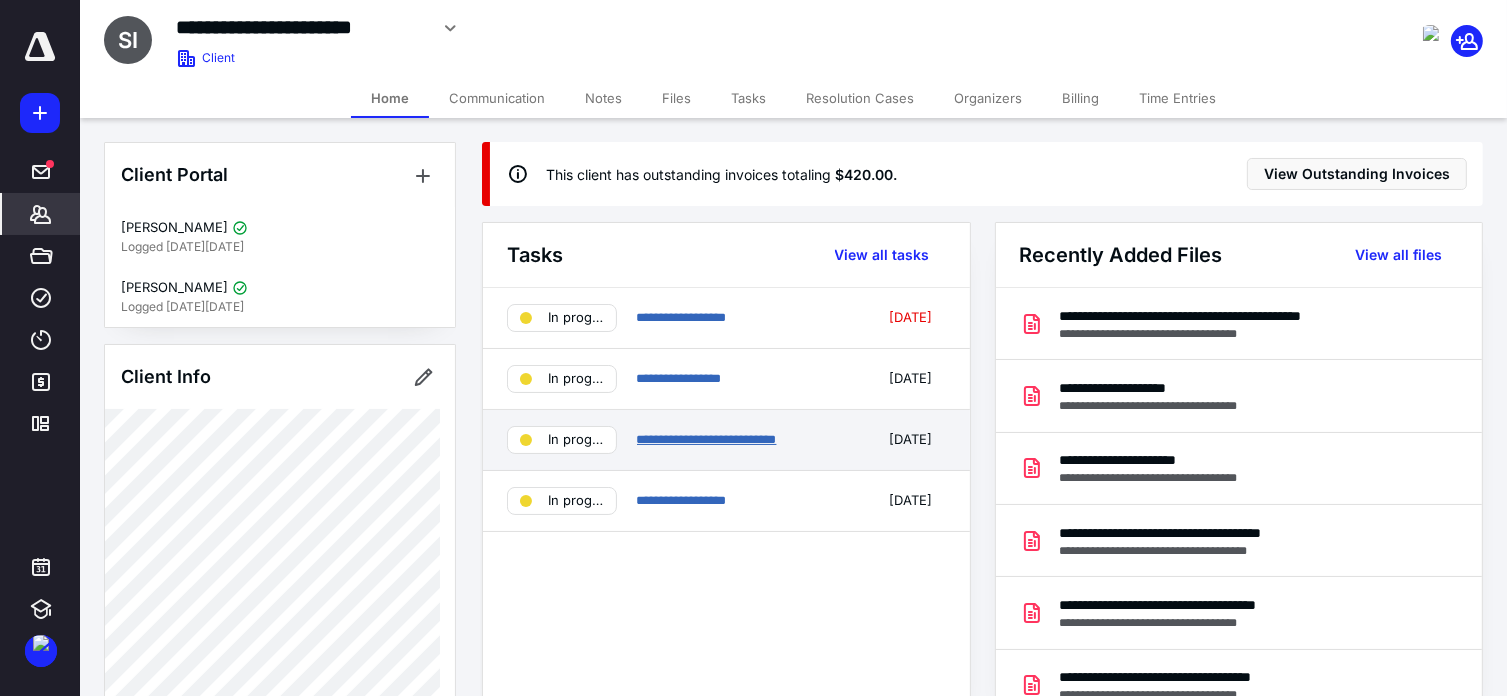click on "**********" at bounding box center (707, 439) 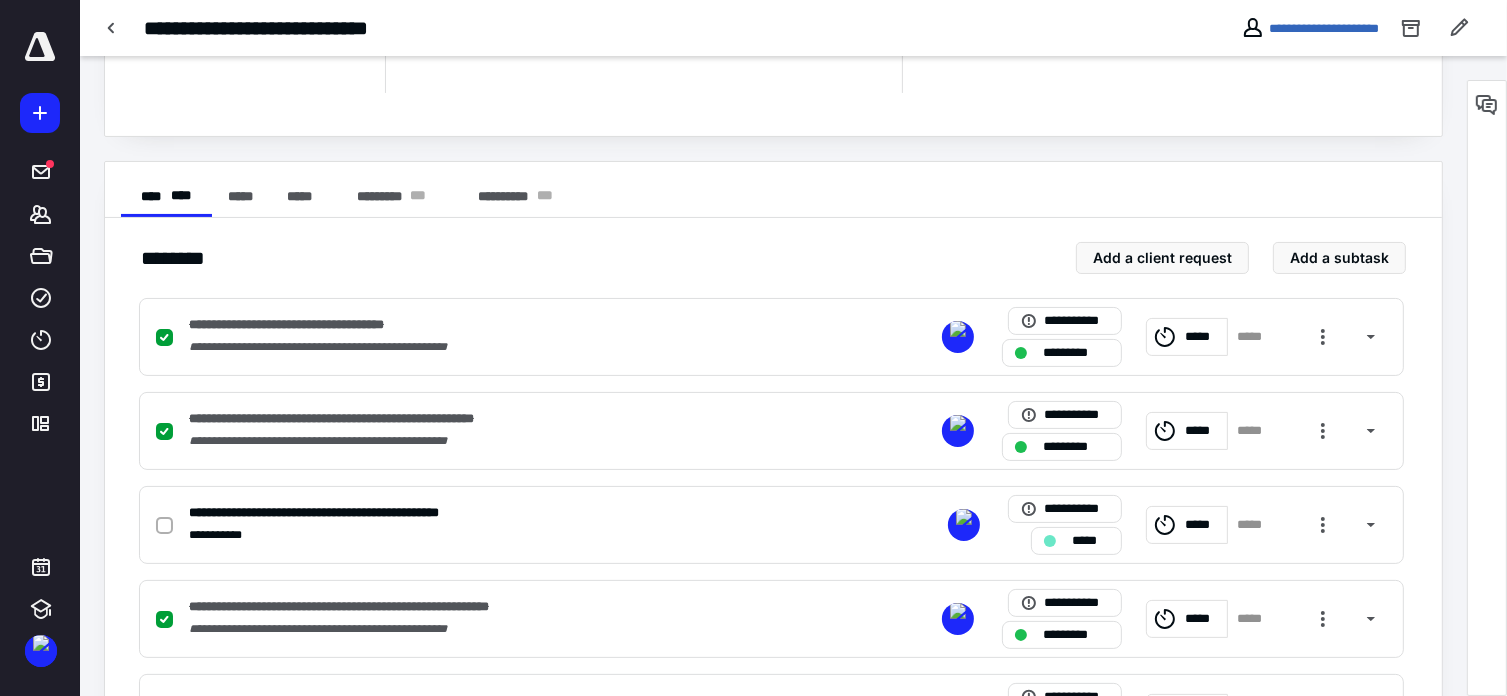 scroll, scrollTop: 440, scrollLeft: 0, axis: vertical 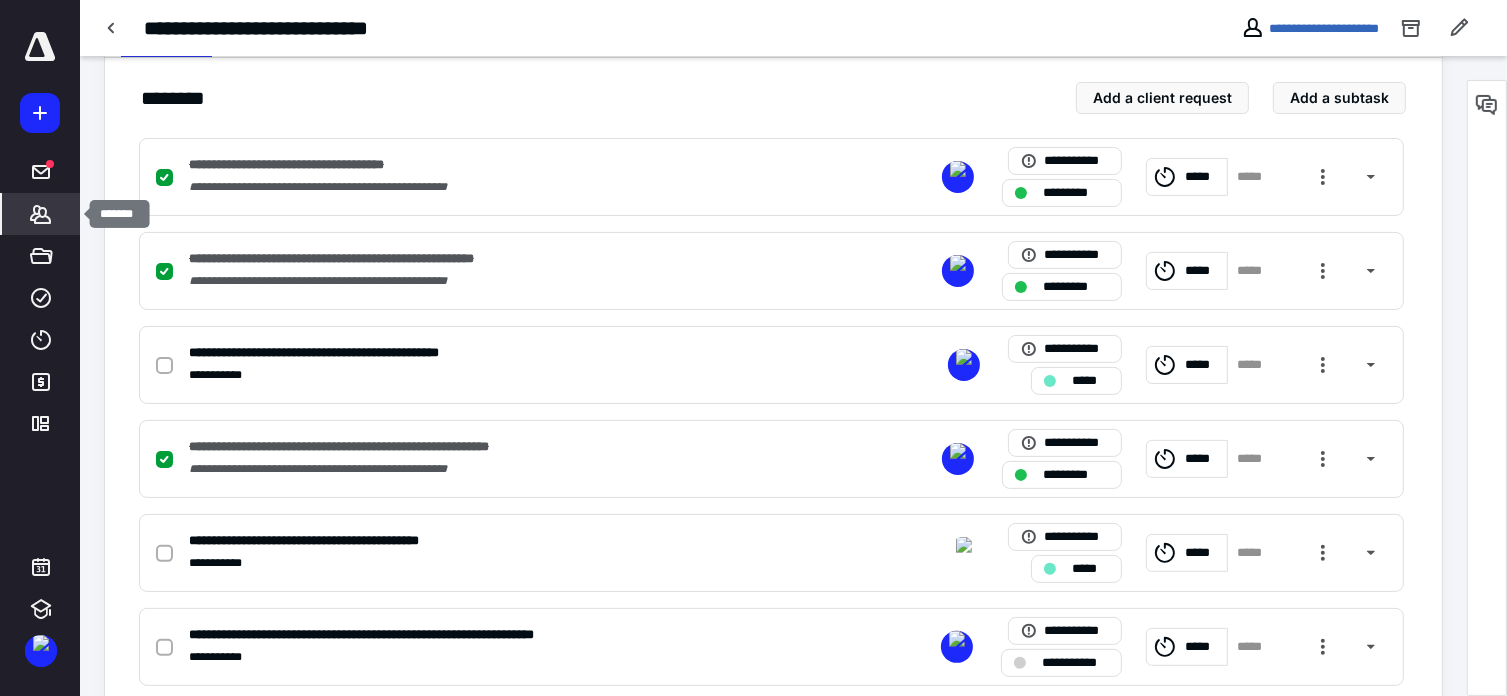 click on "*******" at bounding box center (41, 214) 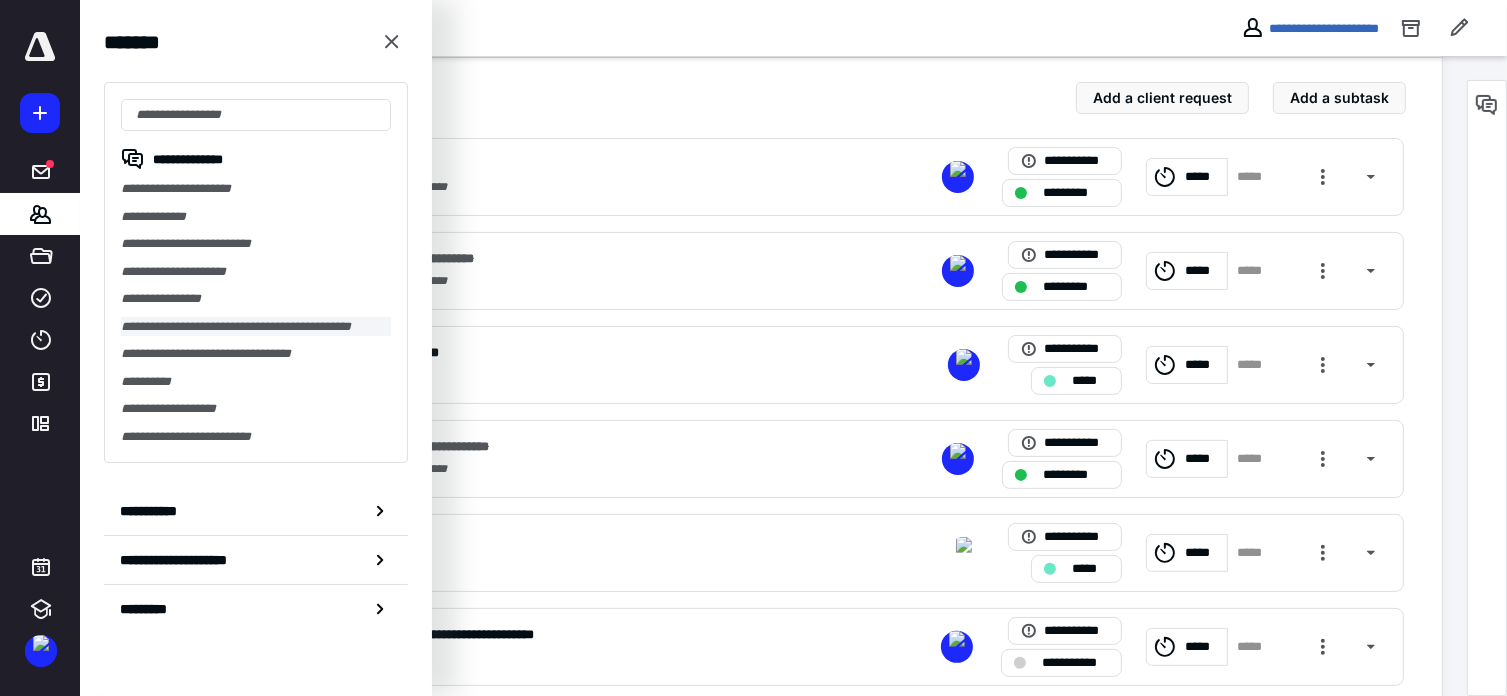 click on "**********" at bounding box center [256, 327] 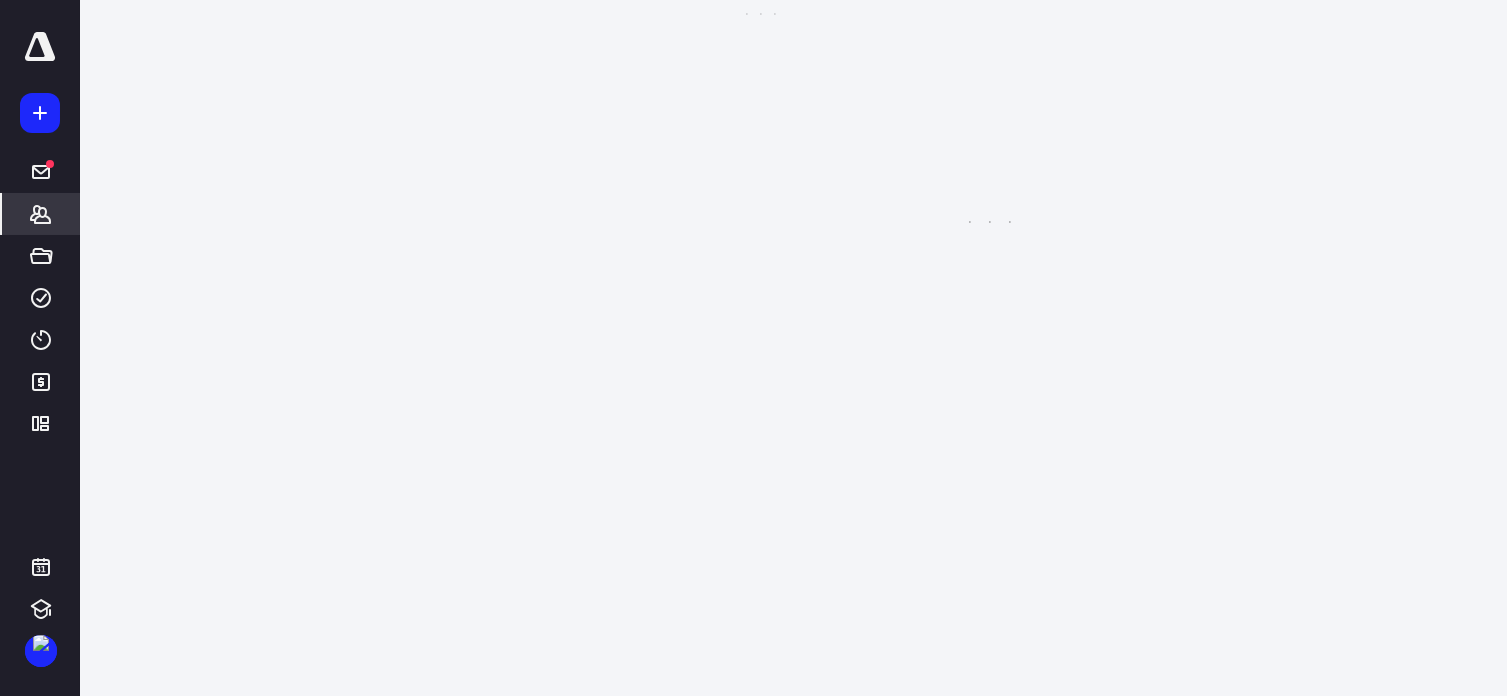 scroll, scrollTop: 0, scrollLeft: 0, axis: both 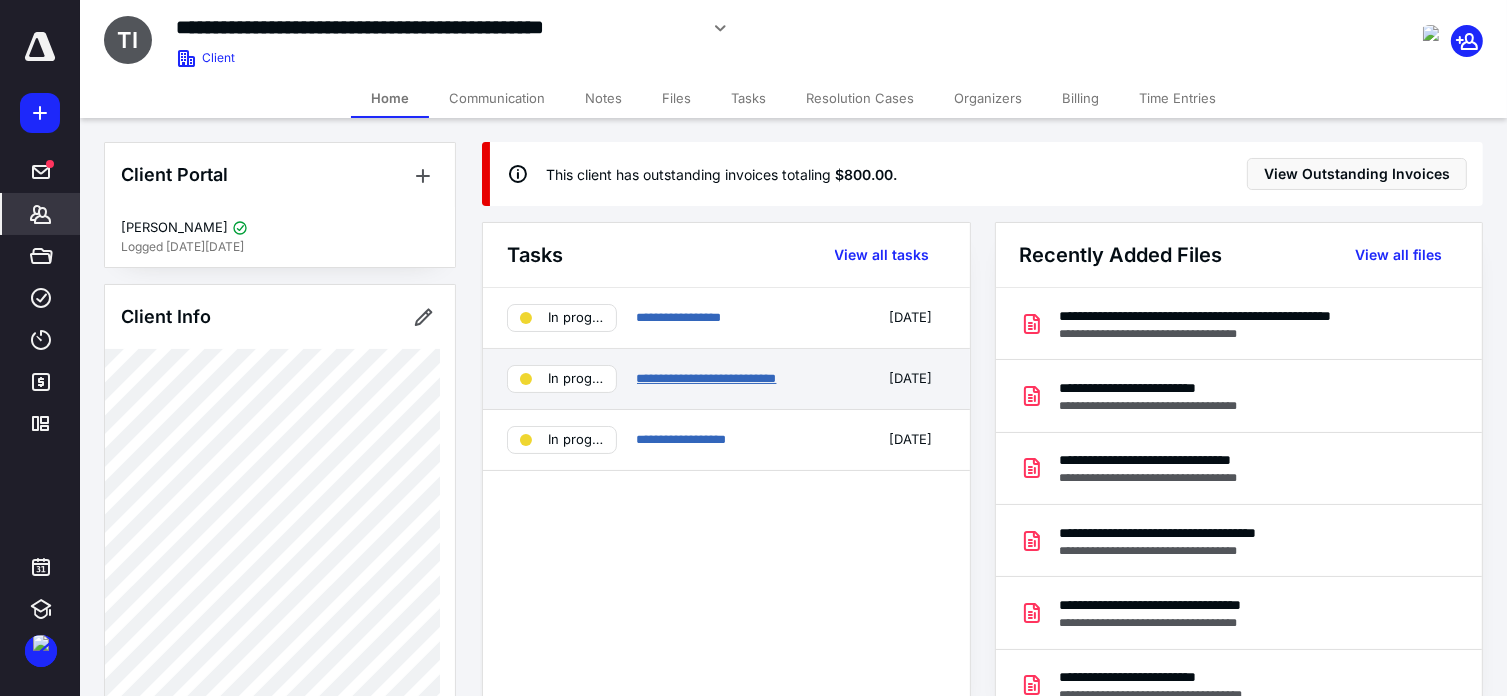 click on "**********" at bounding box center [707, 378] 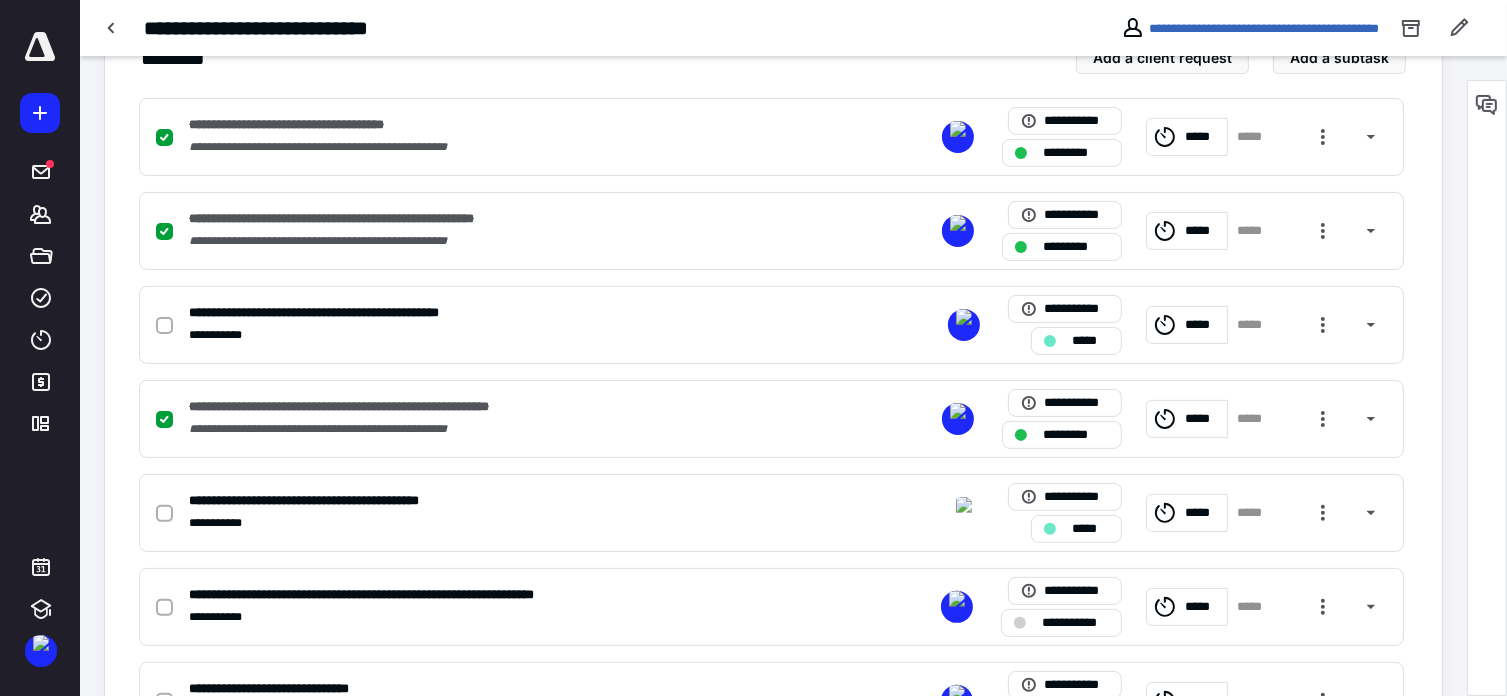 scroll, scrollTop: 520, scrollLeft: 0, axis: vertical 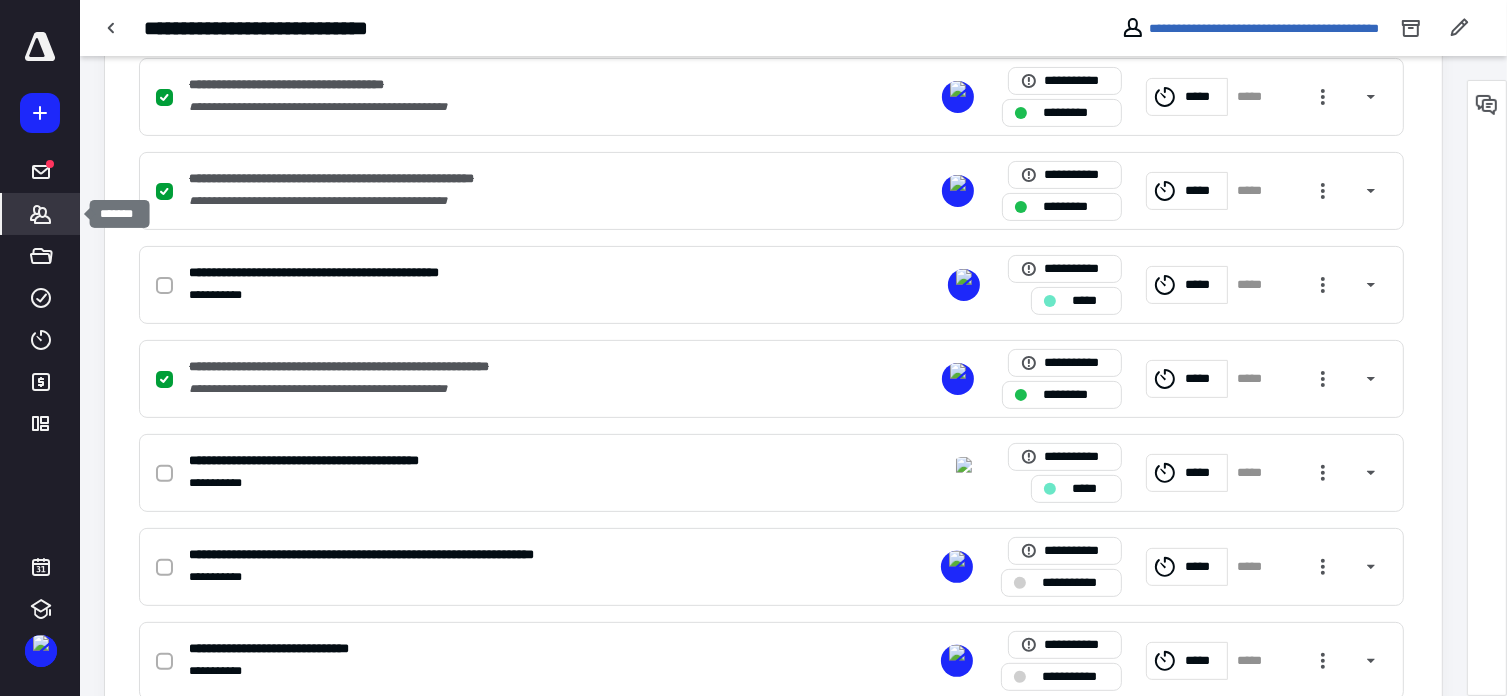 click on "*******" at bounding box center (41, 214) 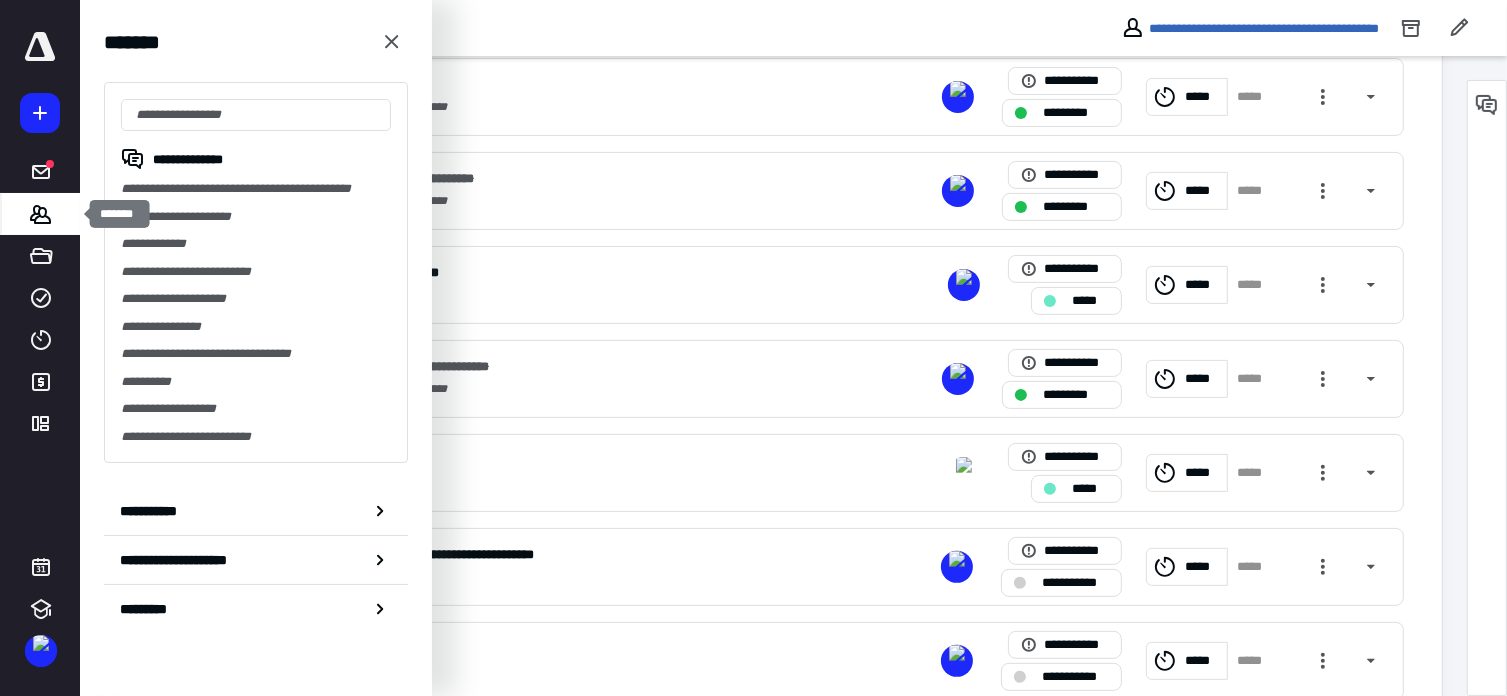 click on "*******" at bounding box center [41, 214] 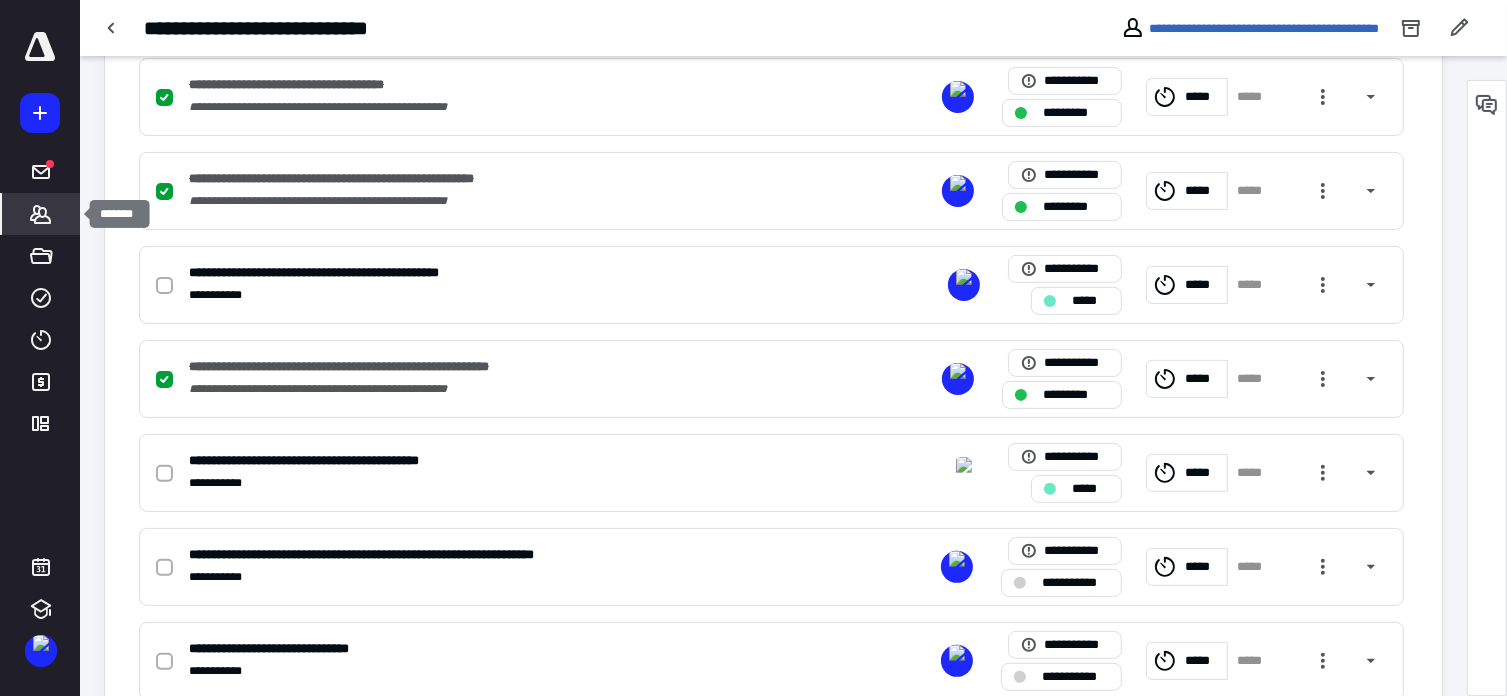 click on "*******" at bounding box center [41, 214] 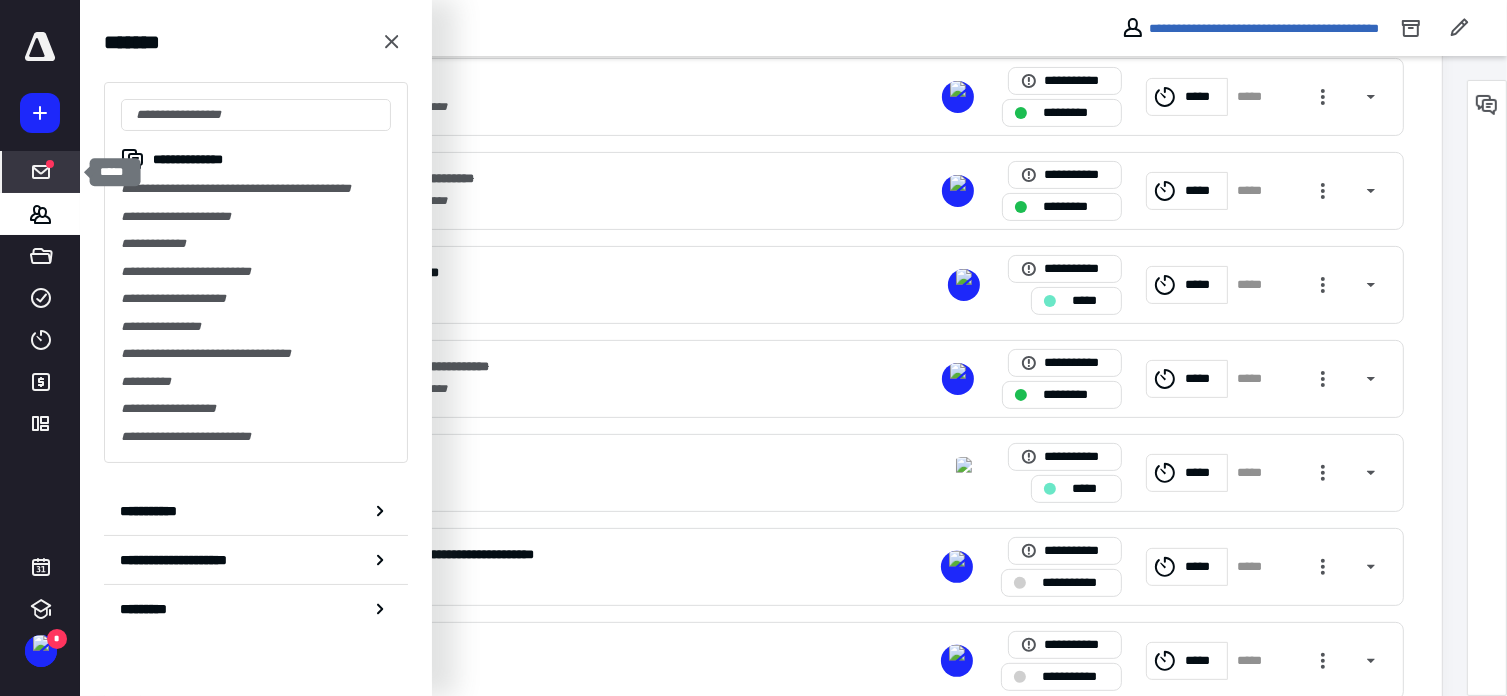 click at bounding box center [50, 164] 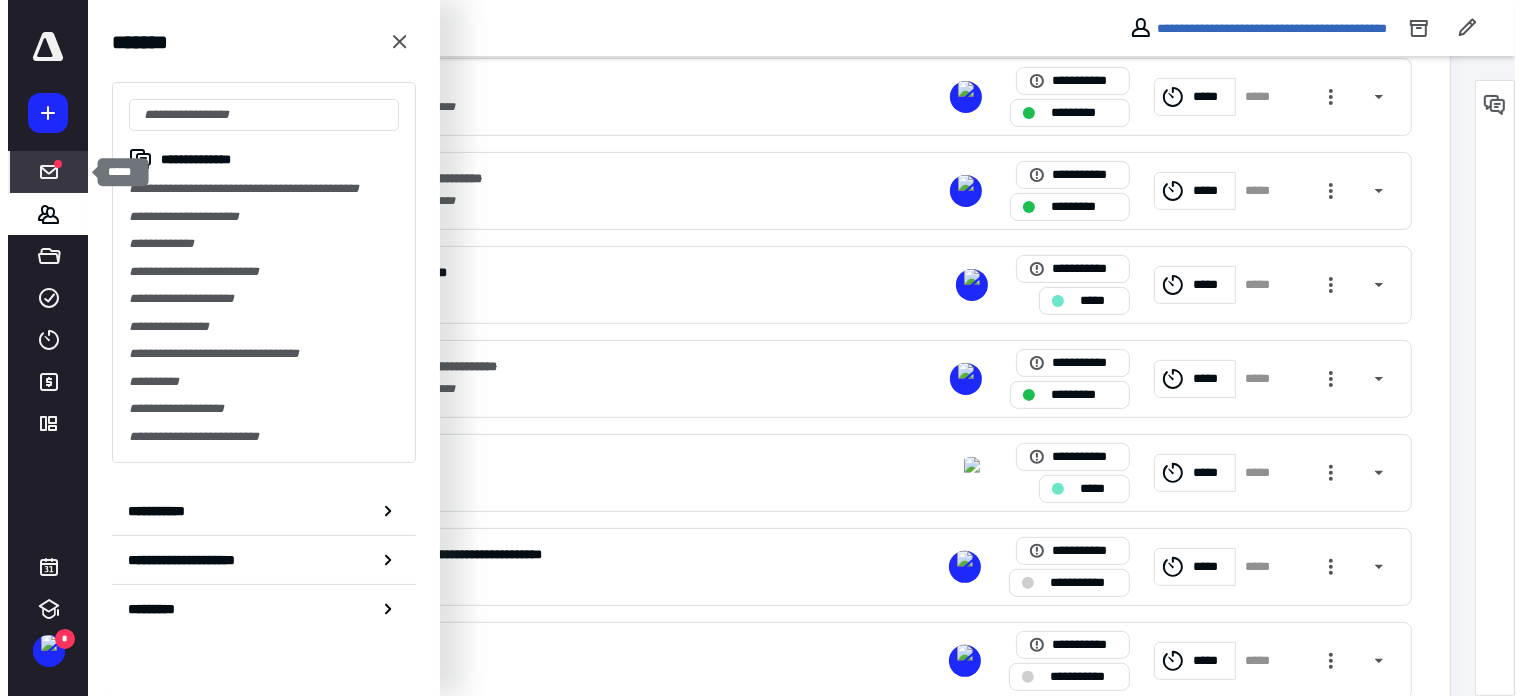 scroll, scrollTop: 0, scrollLeft: 0, axis: both 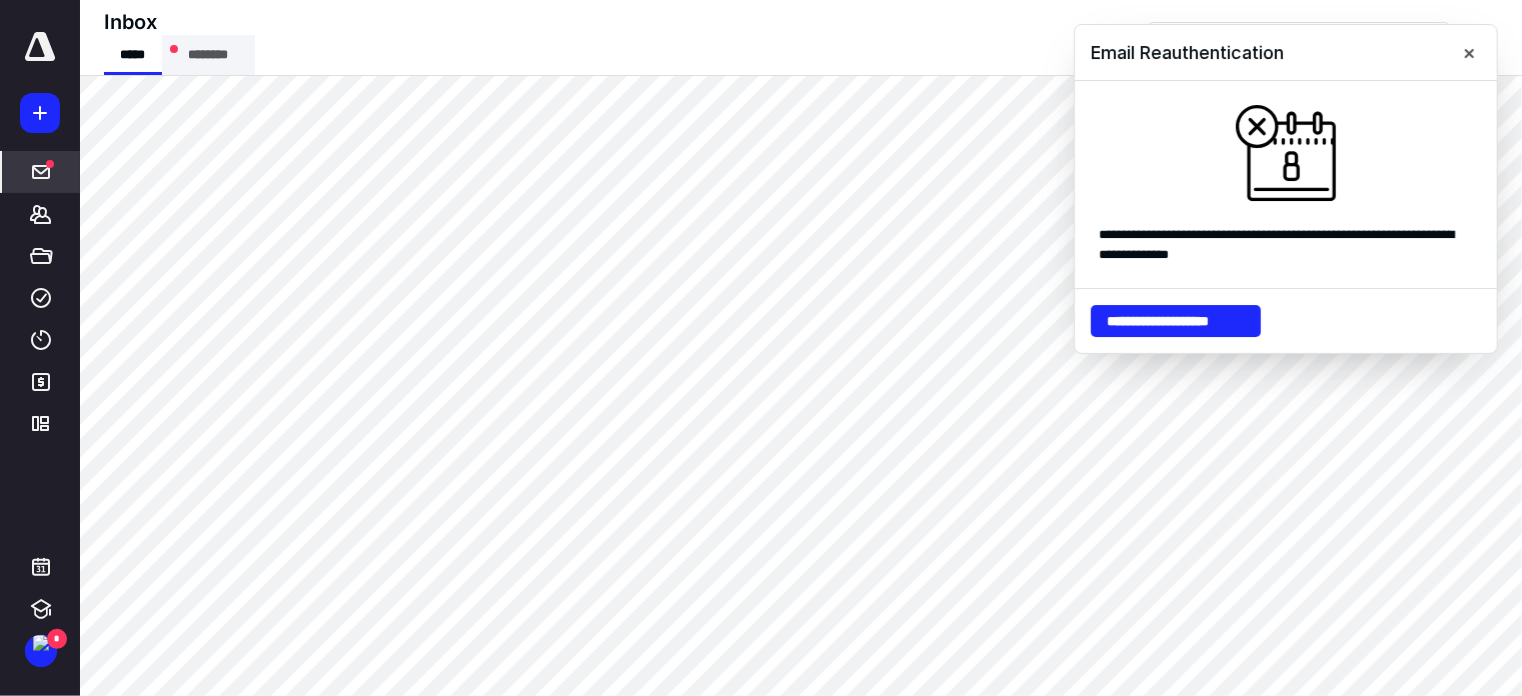 click on "********" at bounding box center [209, 55] 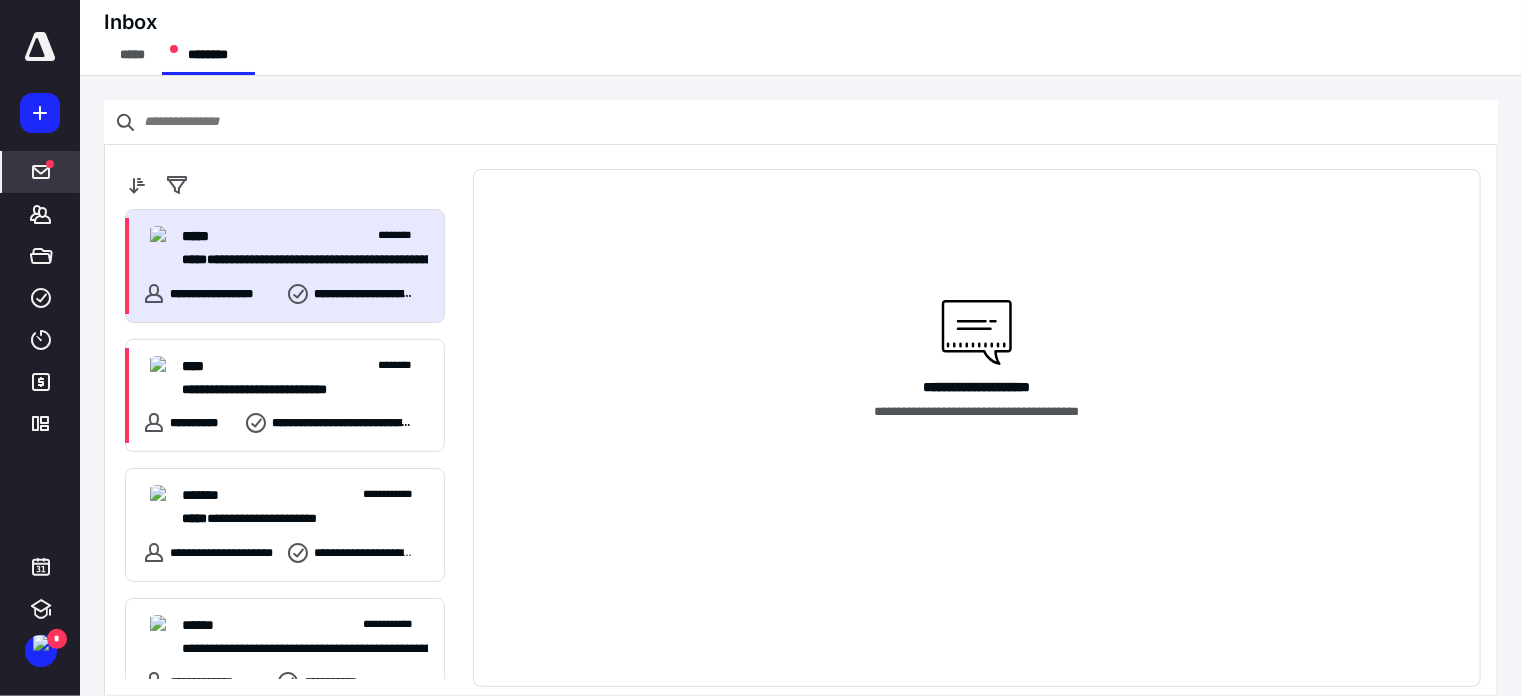 click on "*****" at bounding box center [201, 236] 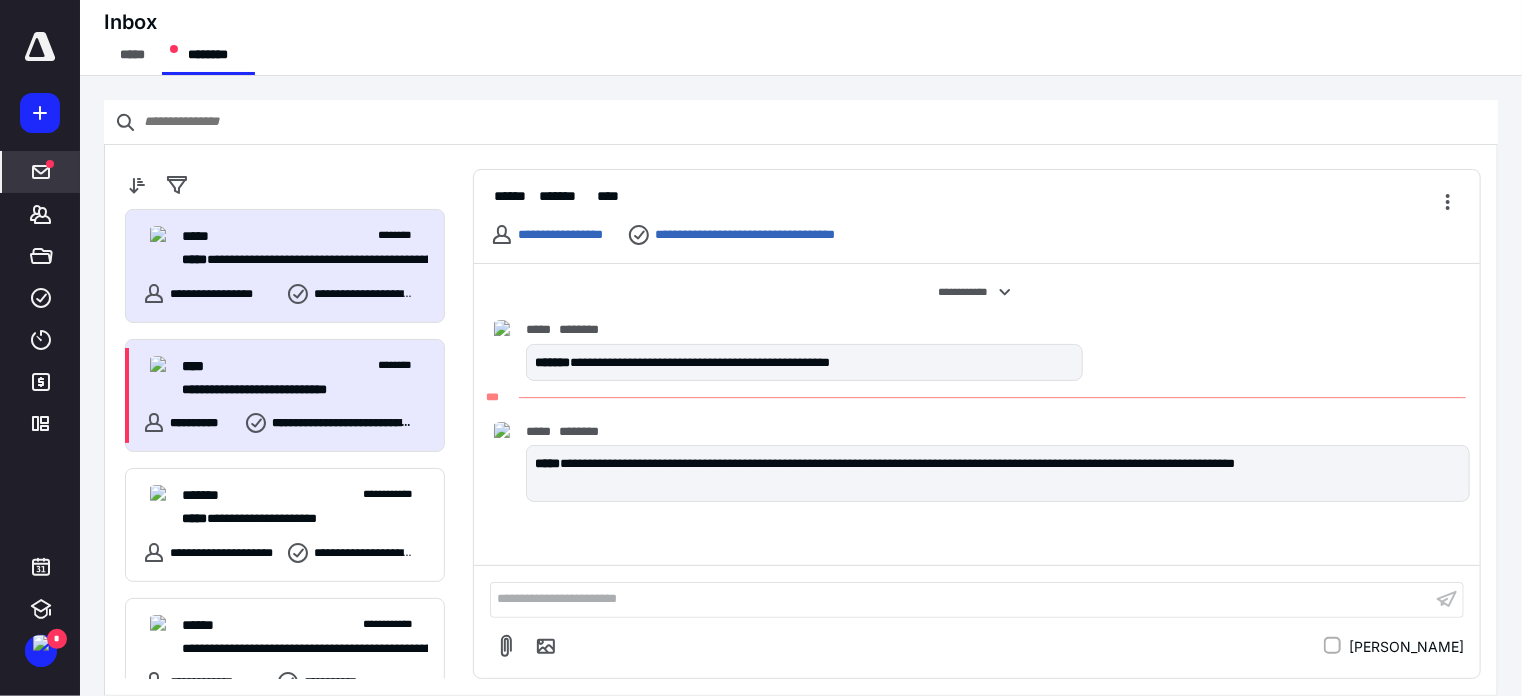 click on "**********" at bounding box center [297, 390] 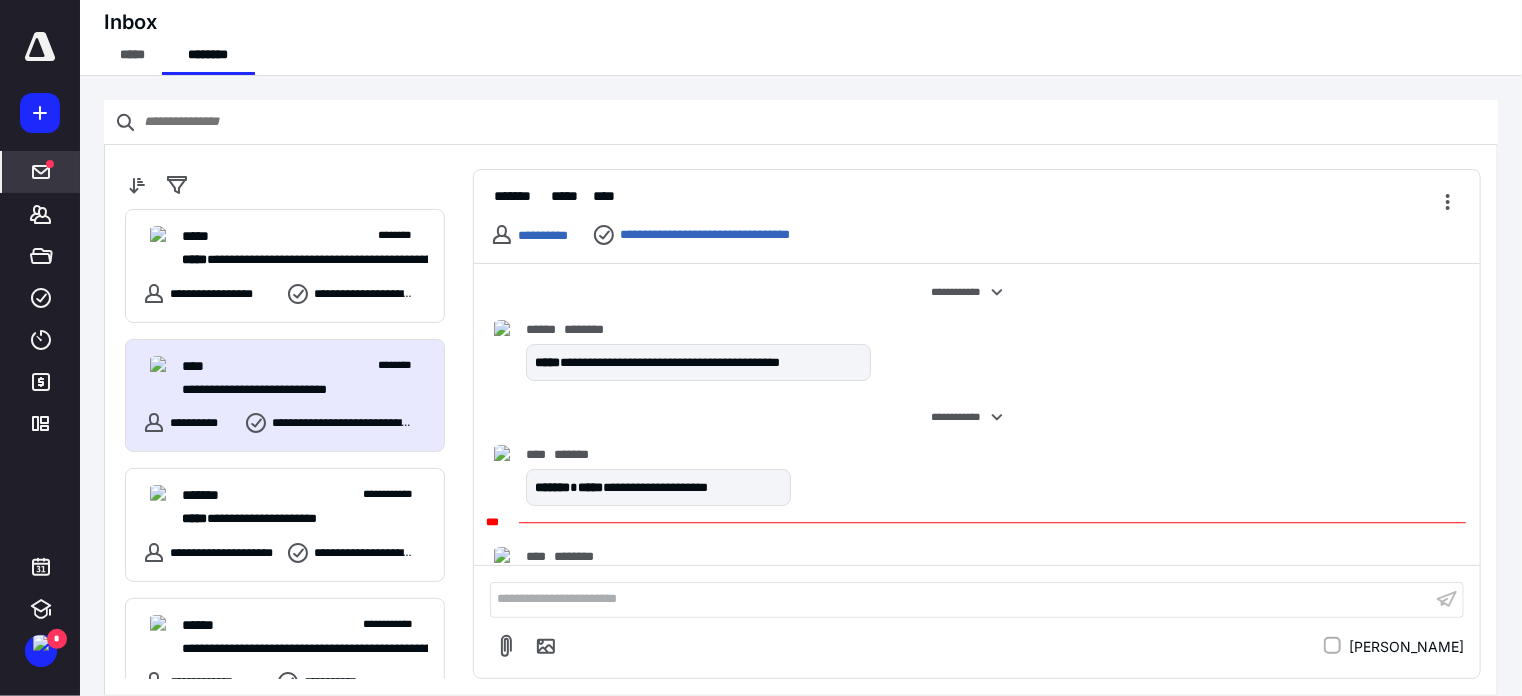 scroll, scrollTop: 60, scrollLeft: 0, axis: vertical 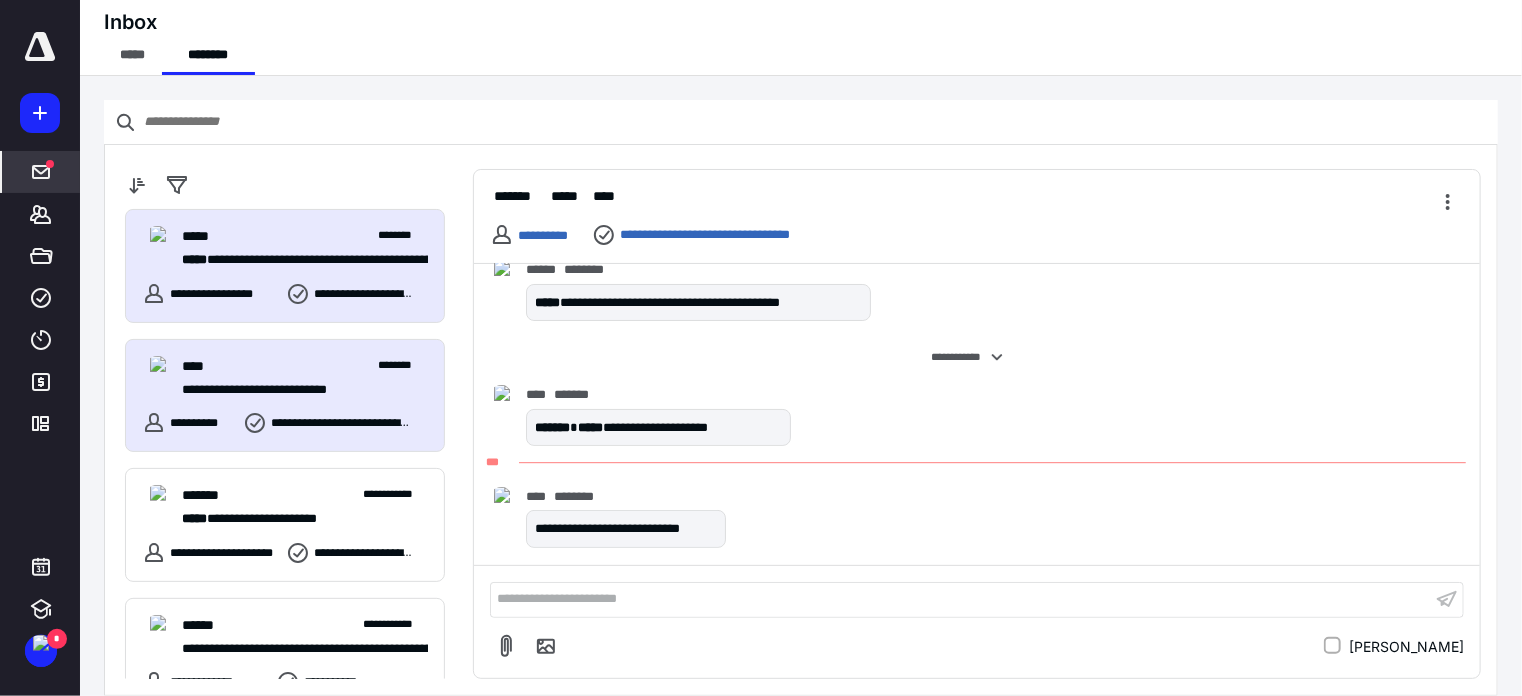 click on "***** ********" at bounding box center [305, 236] 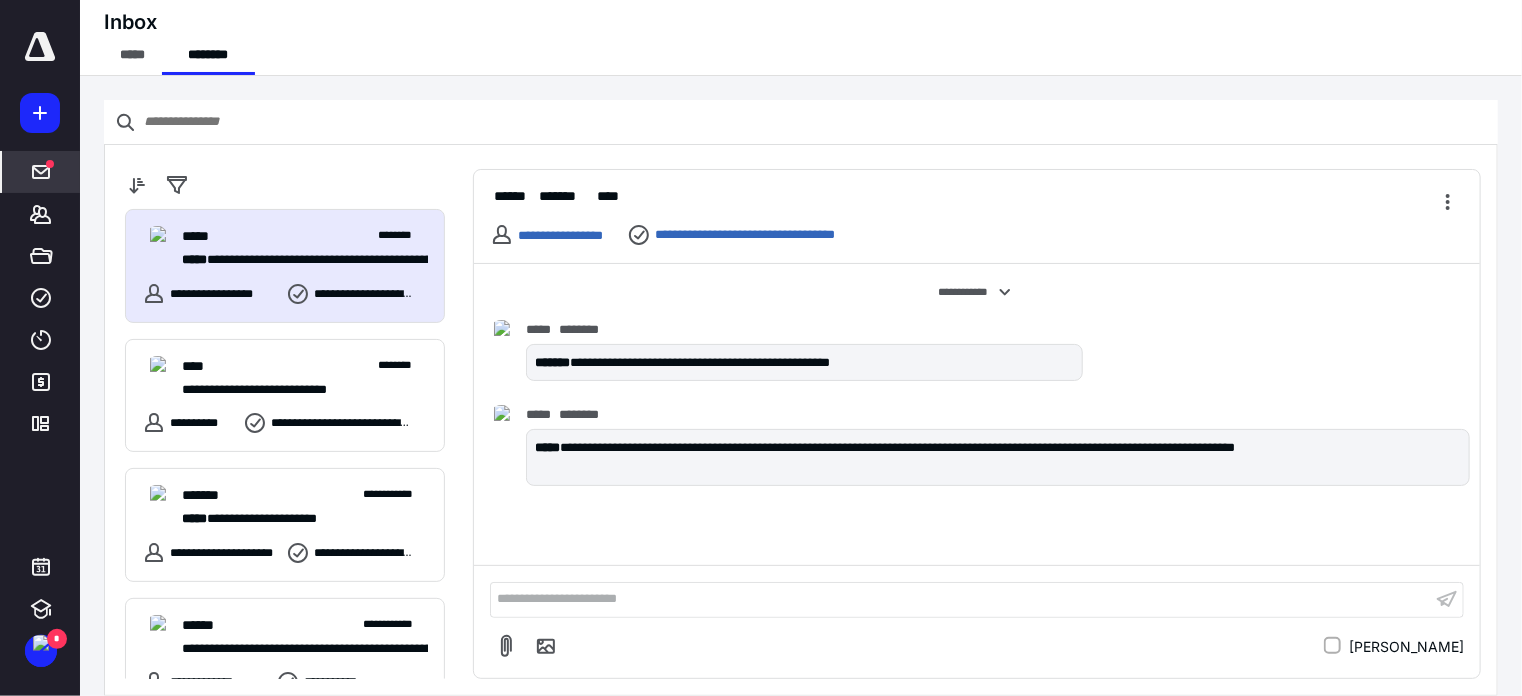 click on "**********" at bounding box center [998, 449] 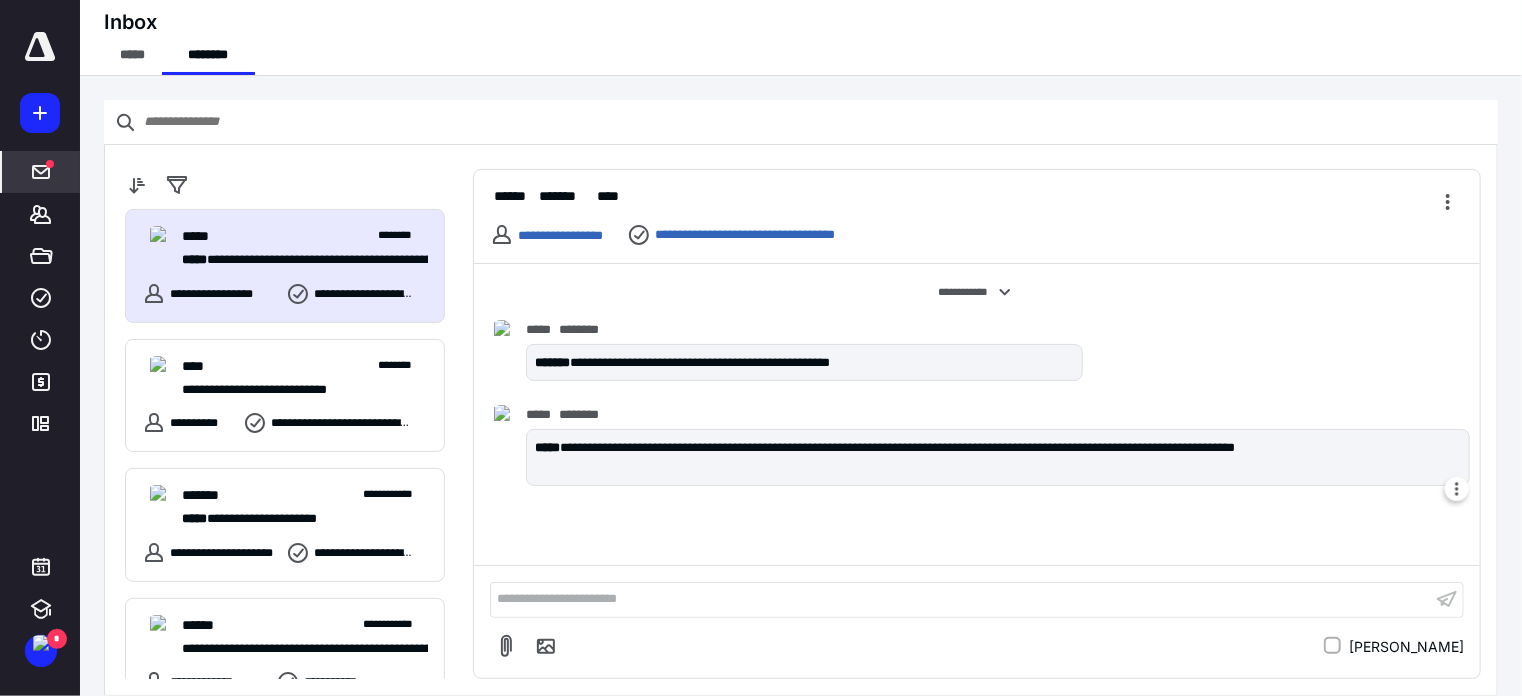 click on "**********" at bounding box center [998, 457] 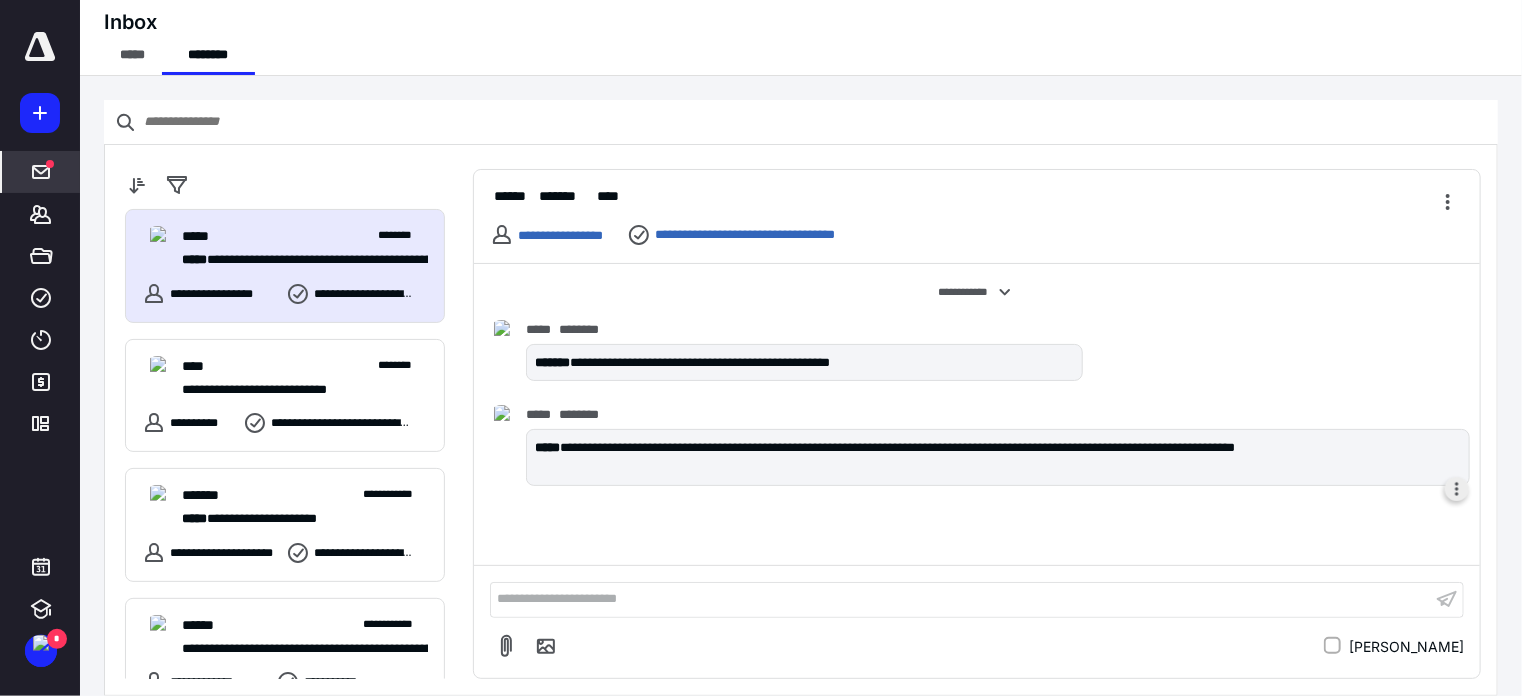 click at bounding box center (1457, 489) 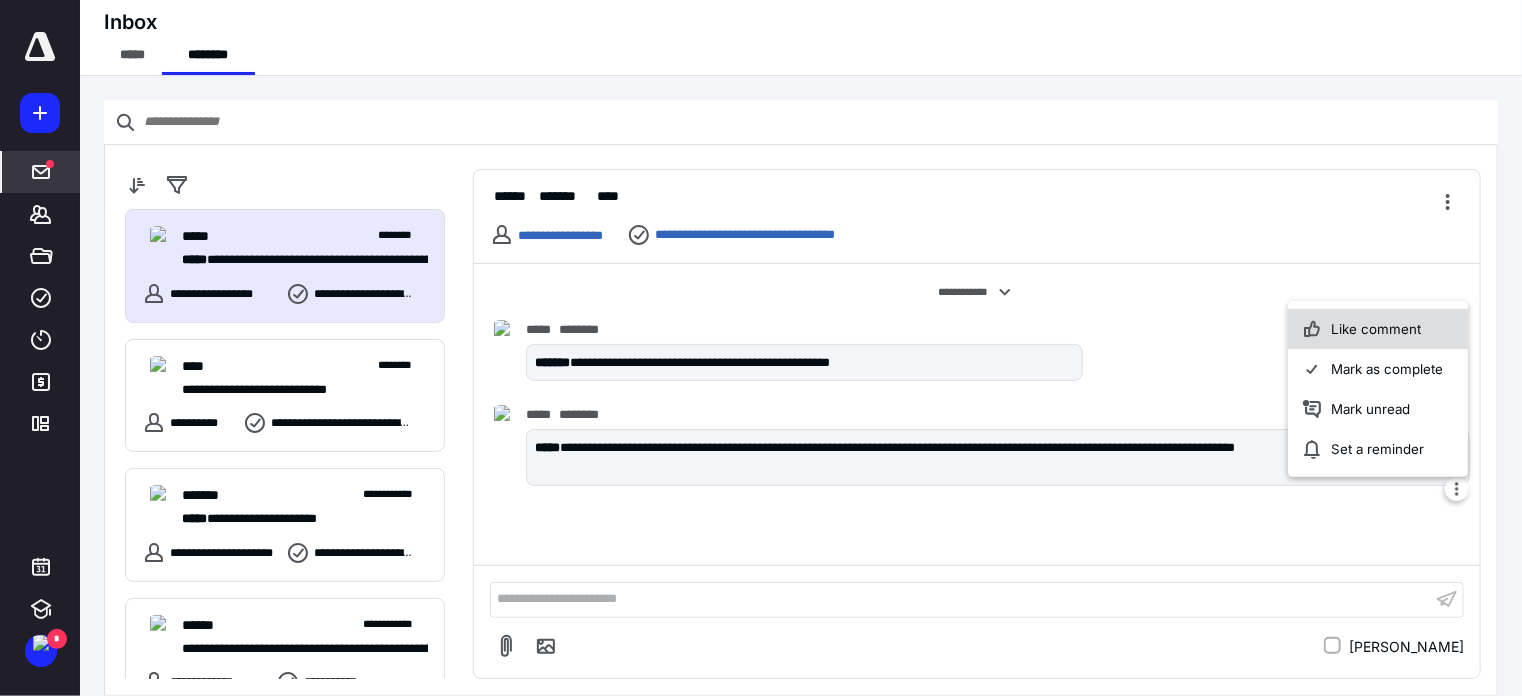 click on "Like comment" at bounding box center [1378, 329] 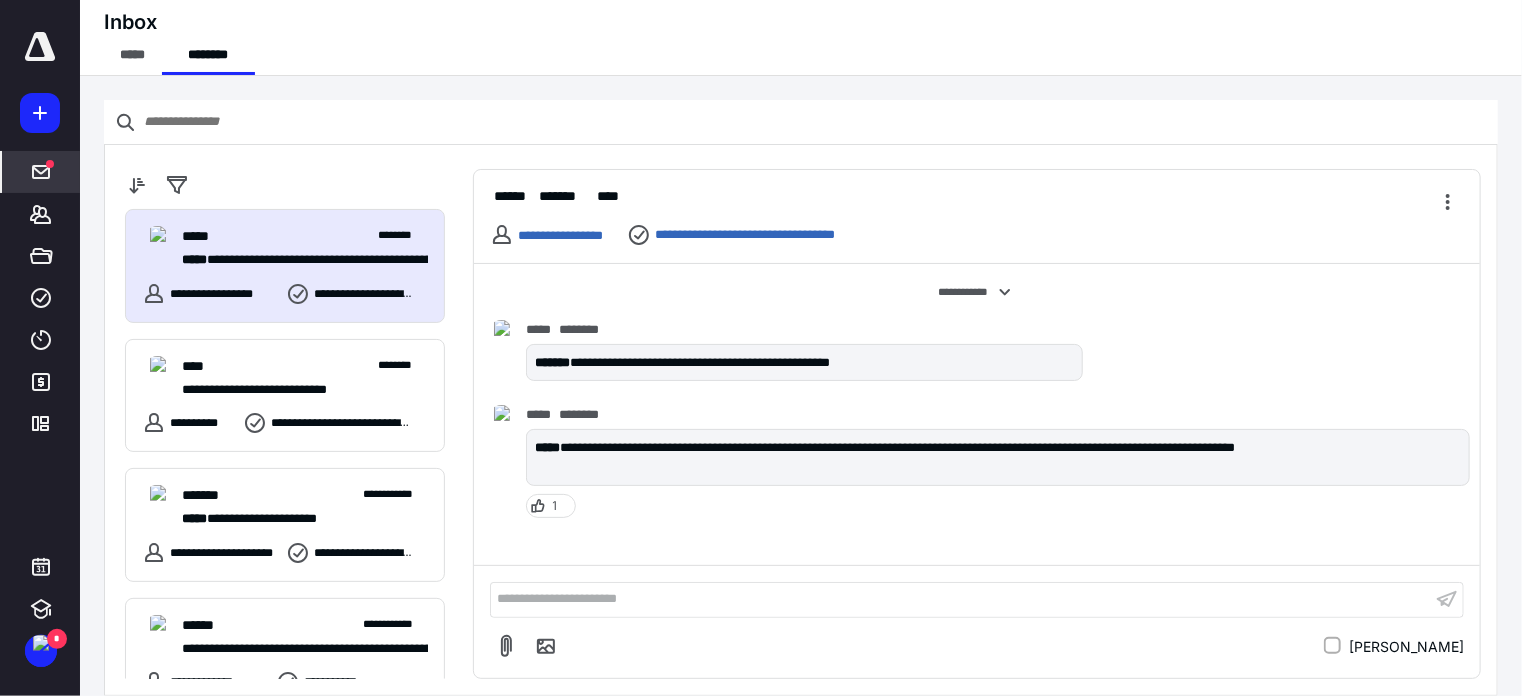 click on "**********" at bounding box center [977, 346] 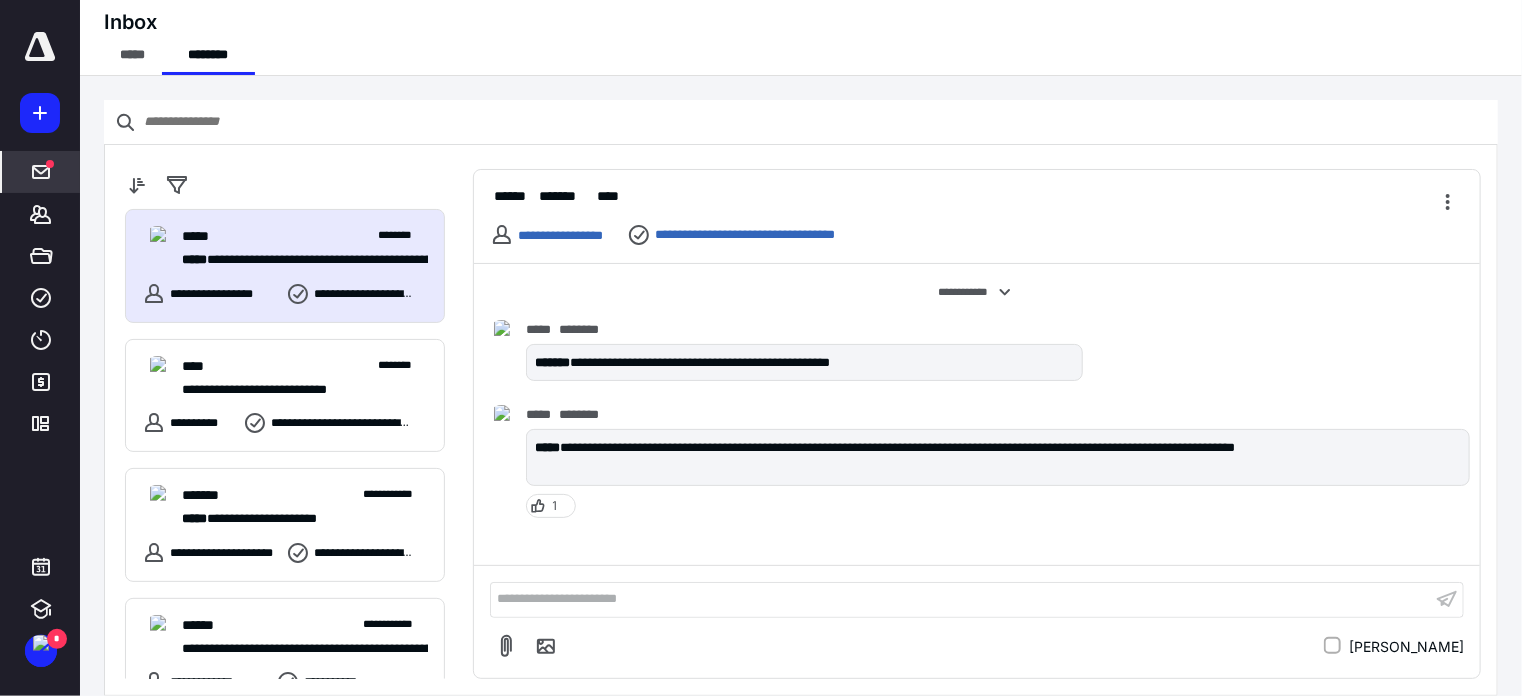 click on "**********" at bounding box center (977, 453) 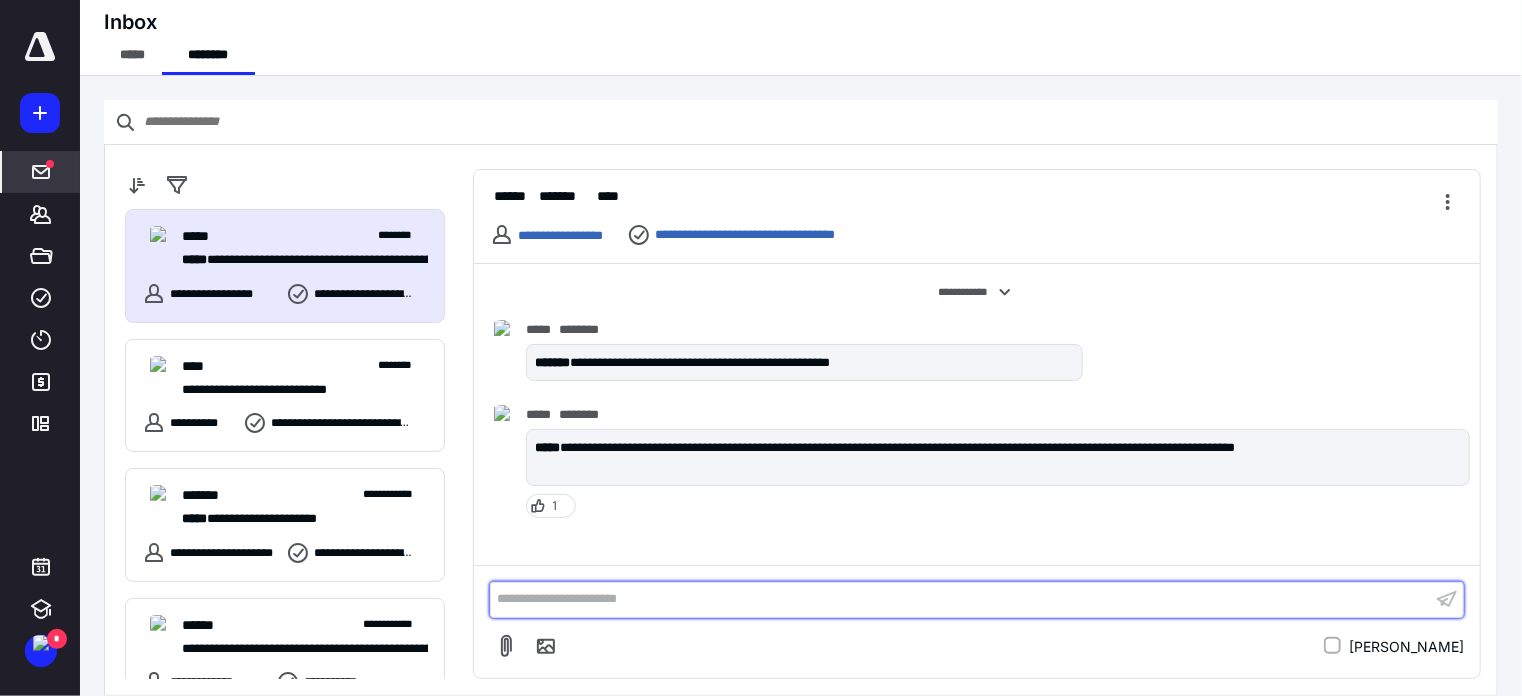 click on "**********" at bounding box center [961, 599] 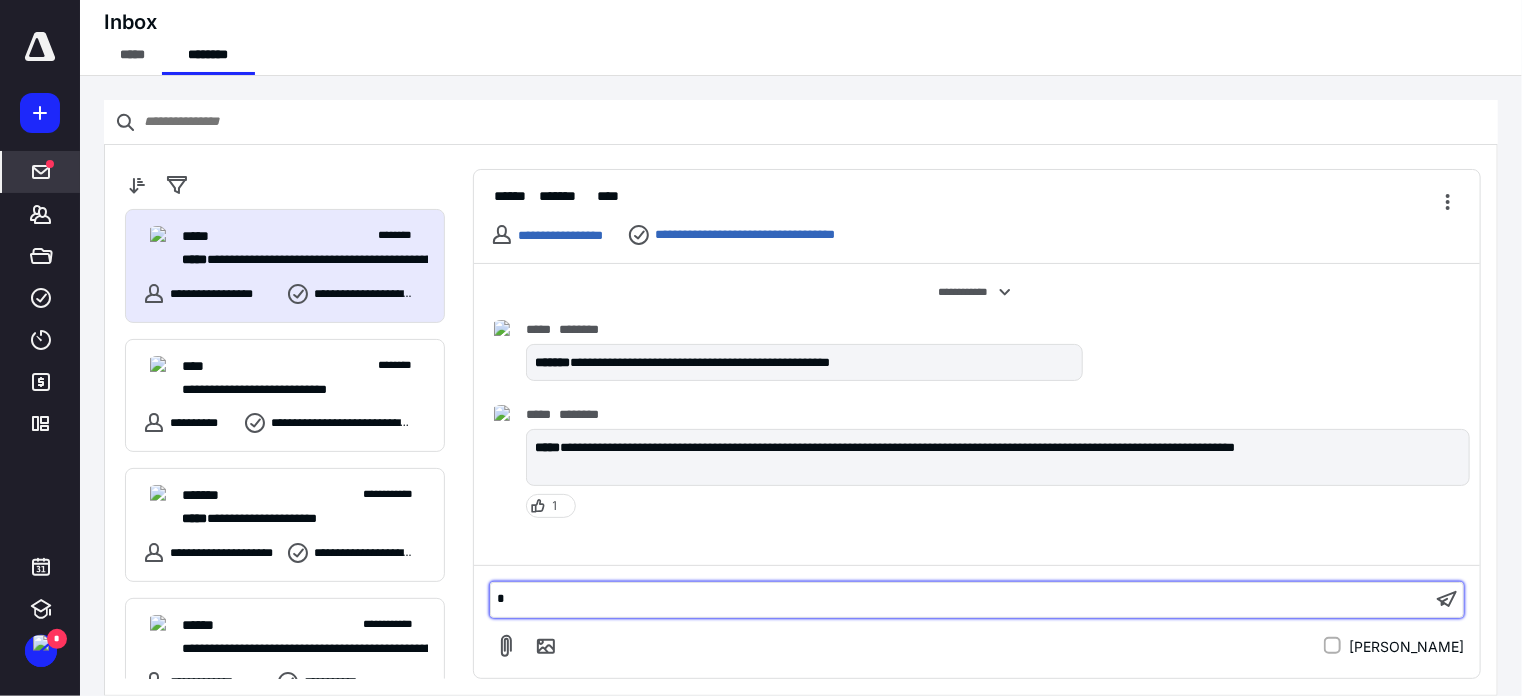 type 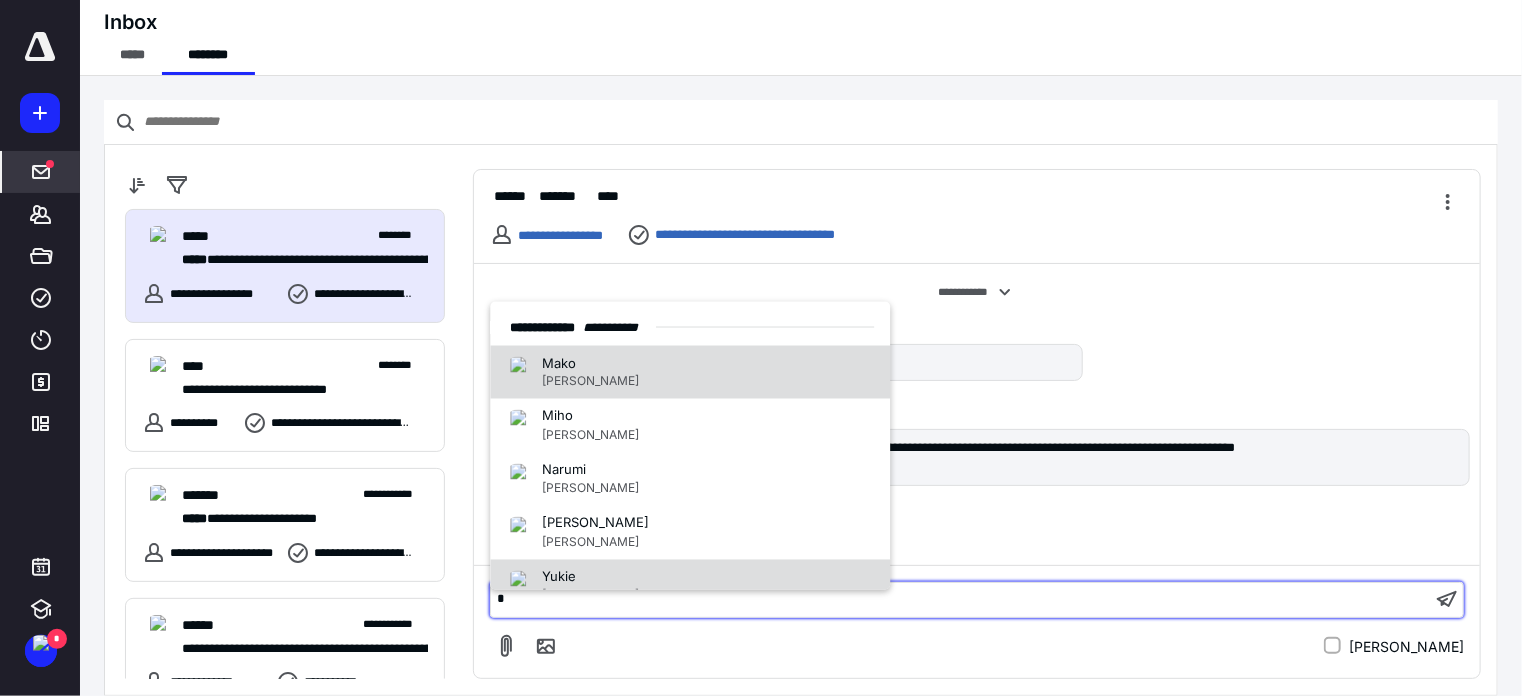 click on "[PERSON_NAME]" at bounding box center [690, 586] 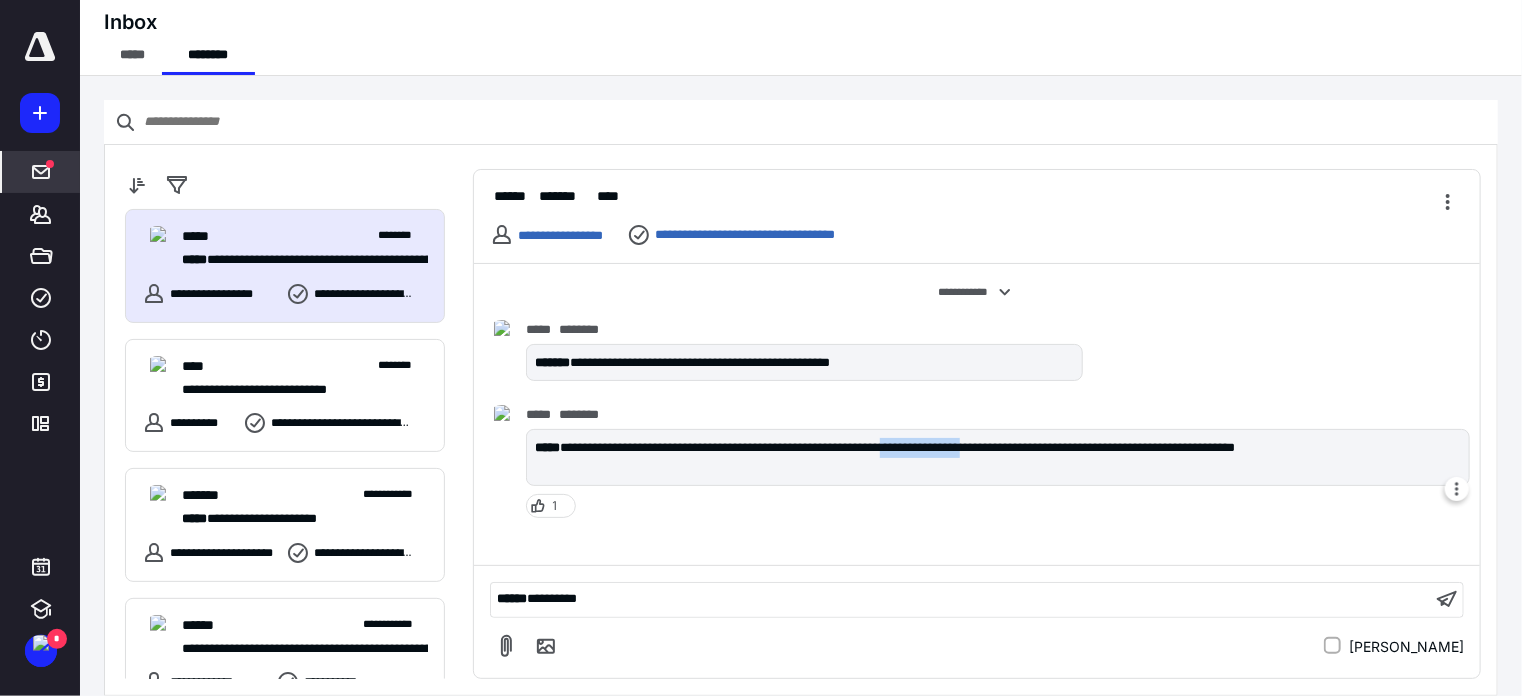 drag, startPoint x: 1244, startPoint y: 451, endPoint x: 1352, endPoint y: 442, distance: 108.37435 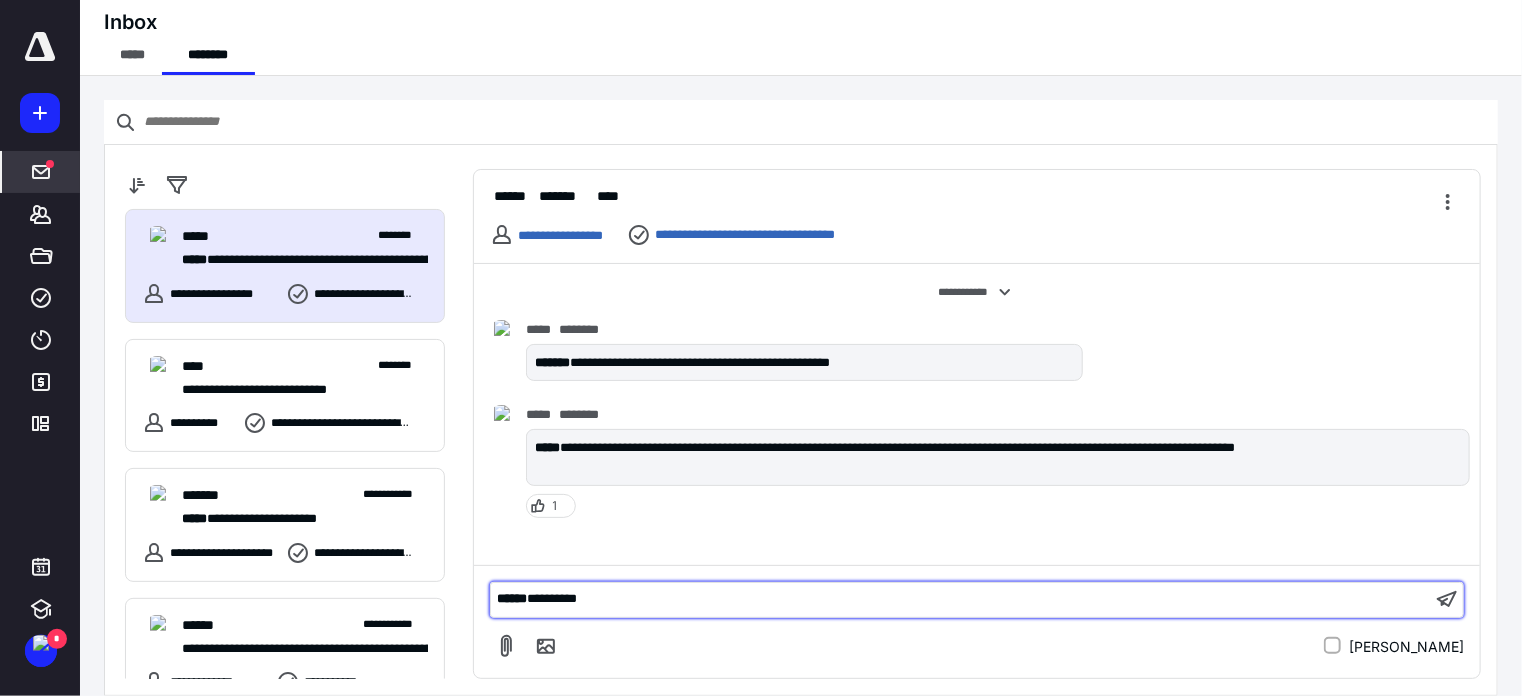 click on "﻿ * ***** ﻿ *********" at bounding box center [961, 599] 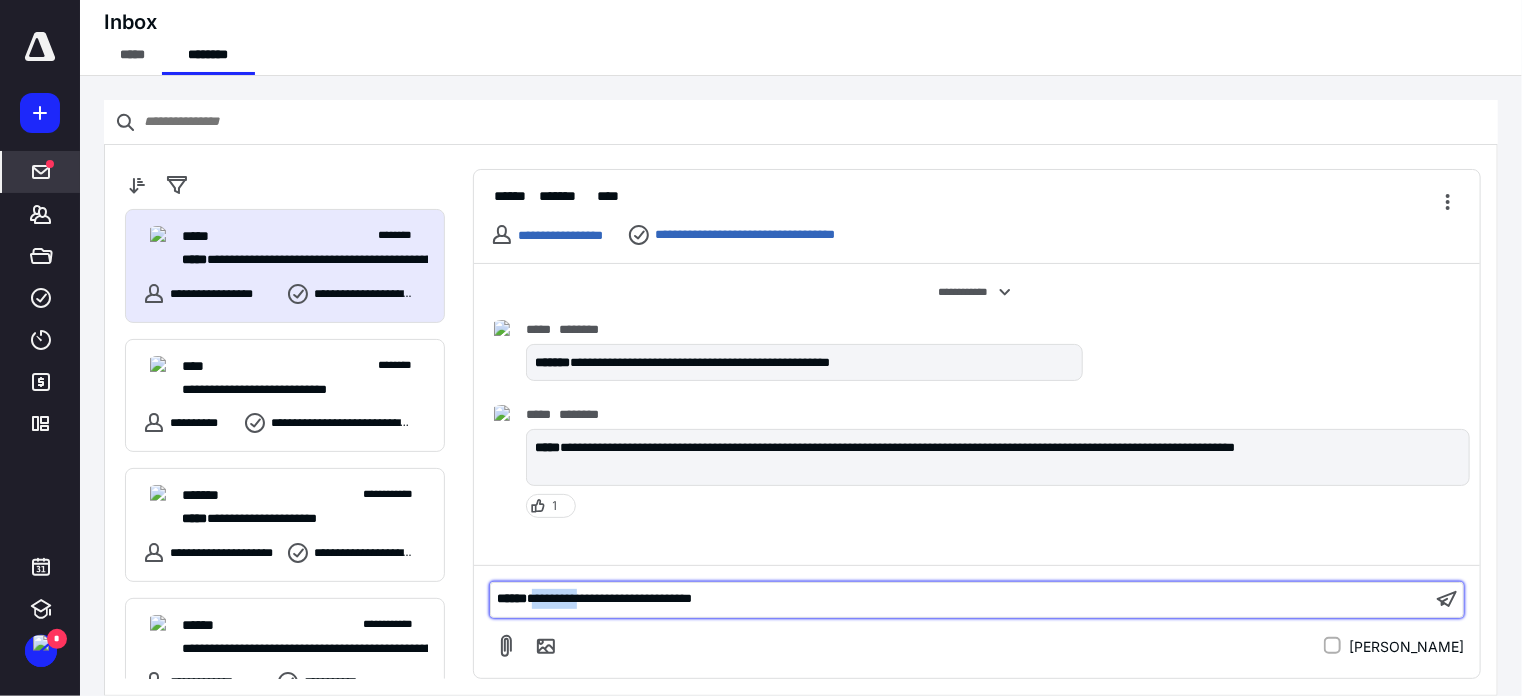 drag, startPoint x: 659, startPoint y: 596, endPoint x: 550, endPoint y: 596, distance: 109 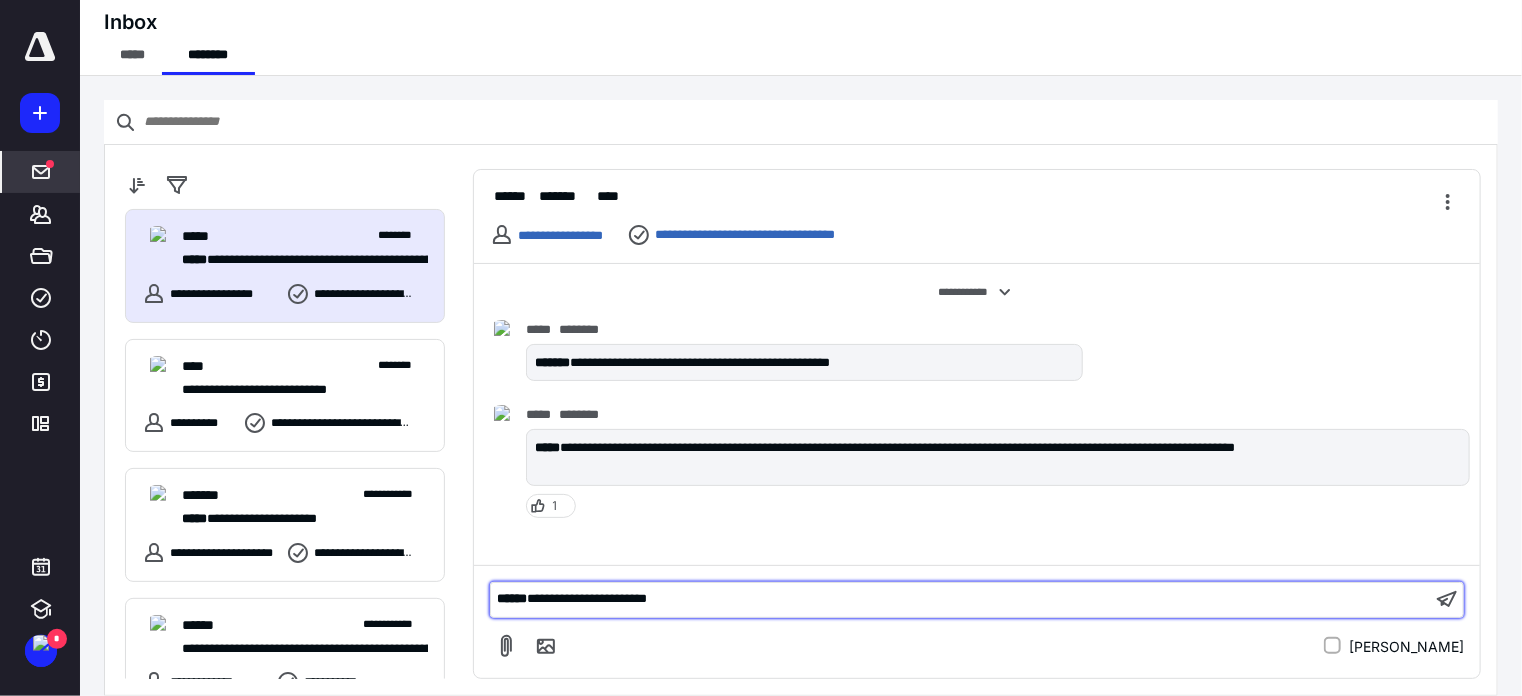click on "**********" at bounding box center [961, 599] 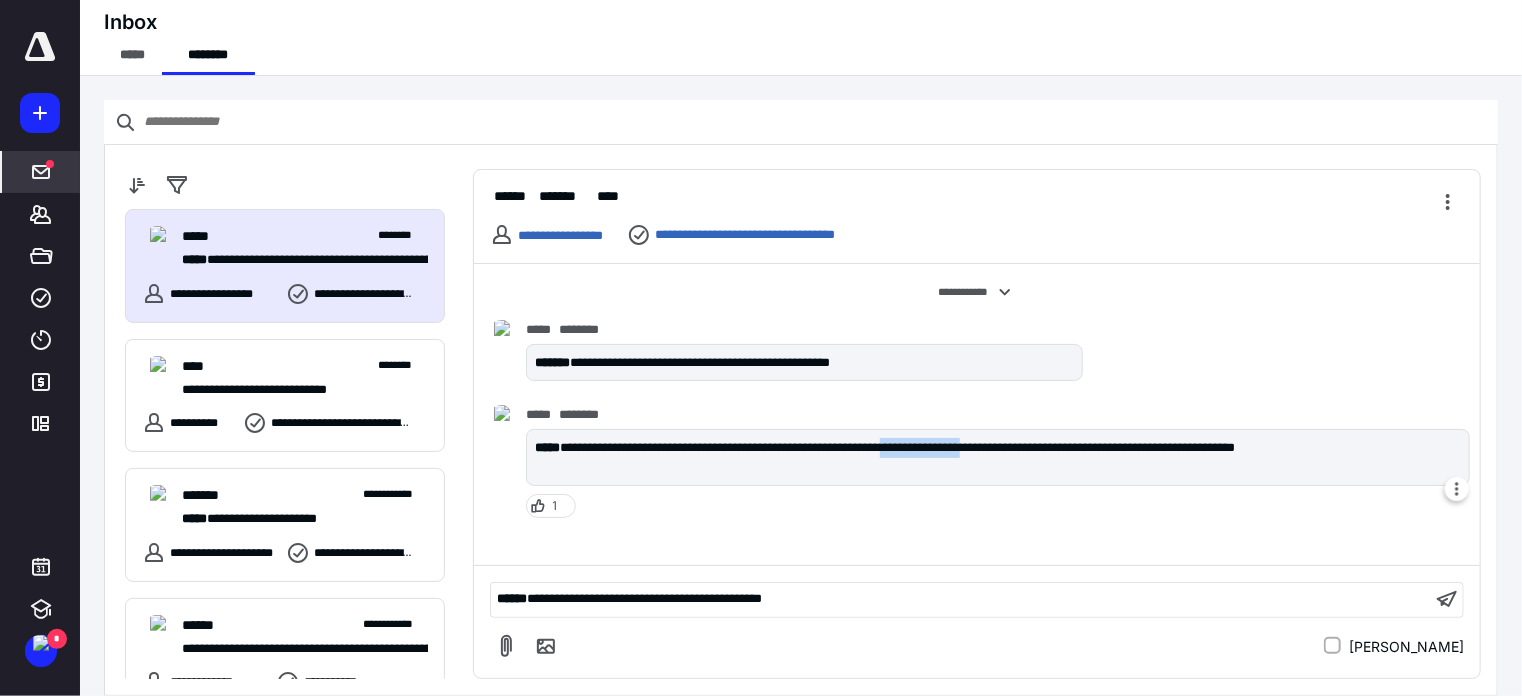 drag, startPoint x: 1244, startPoint y: 443, endPoint x: 1350, endPoint y: 449, distance: 106.16968 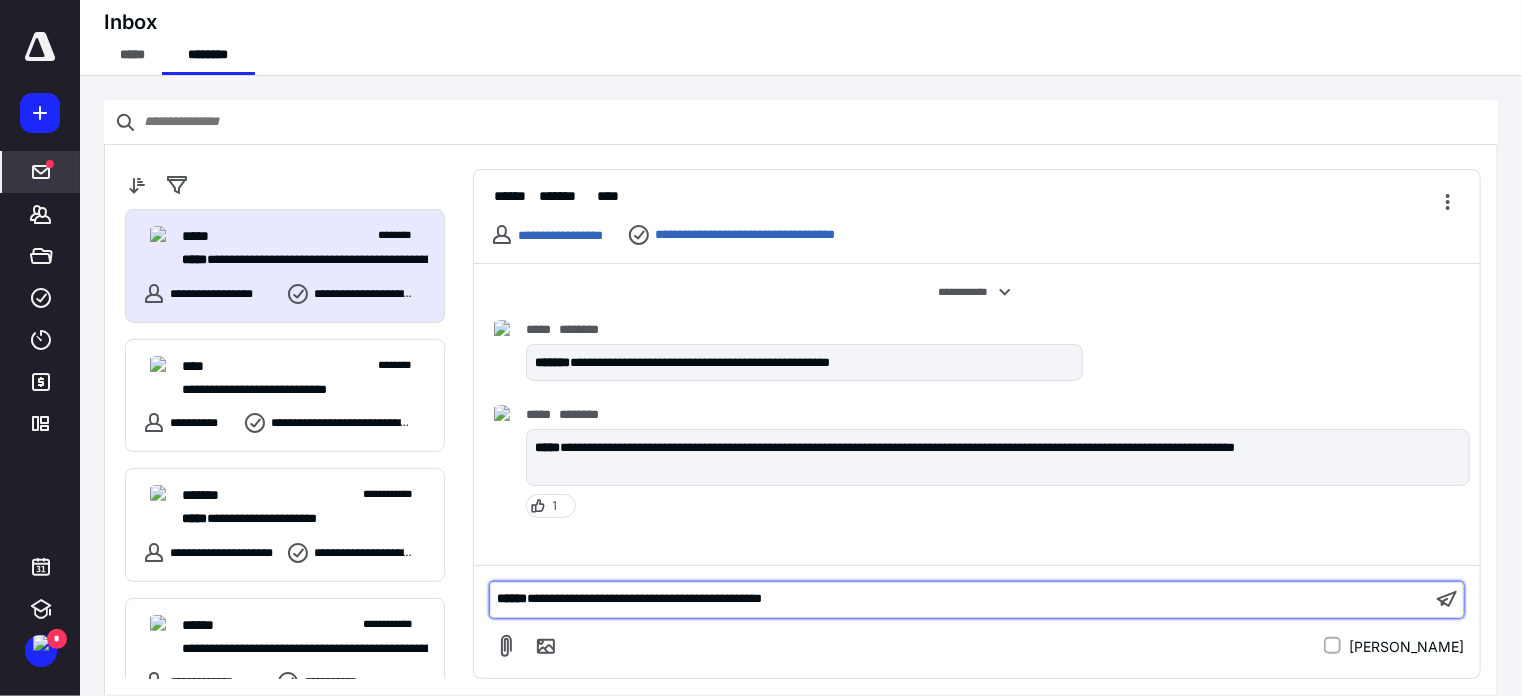 click on "**********" at bounding box center (961, 599) 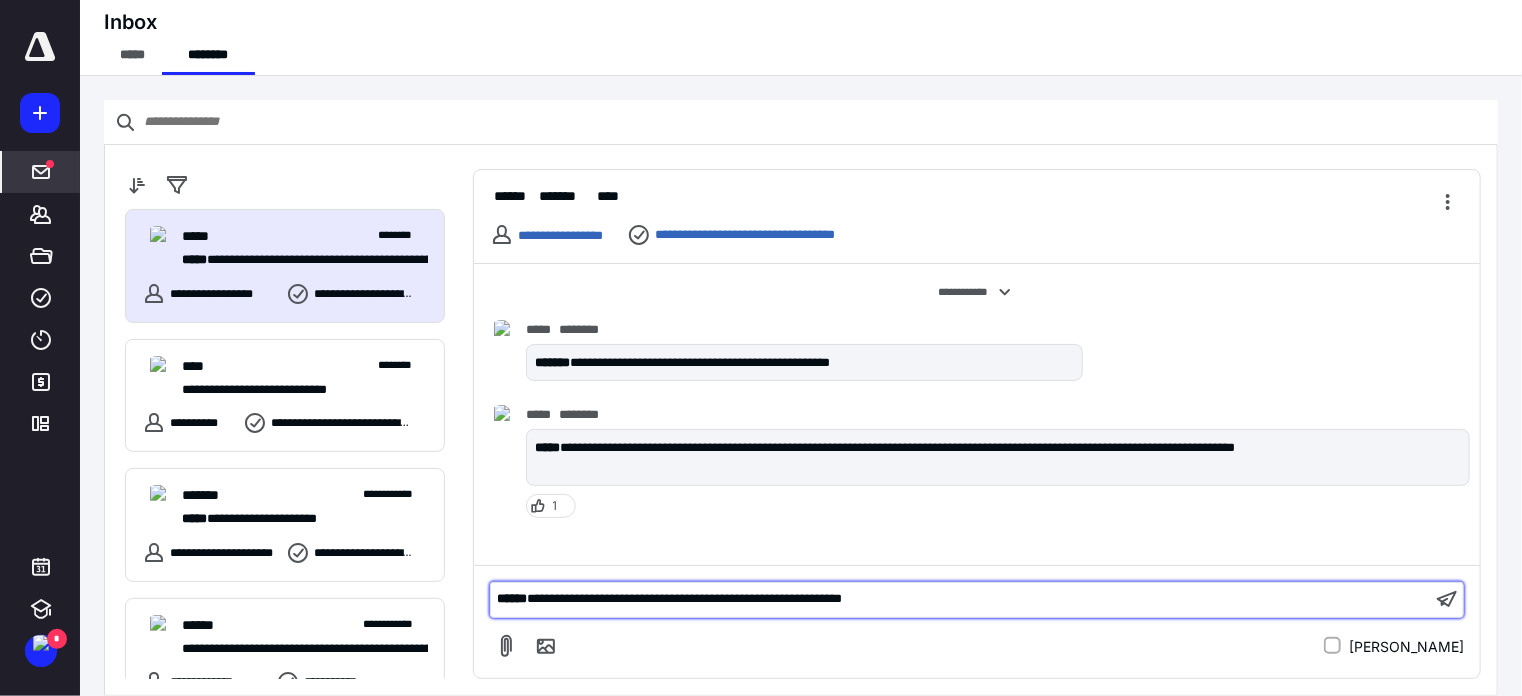 click on "**********" at bounding box center [684, 598] 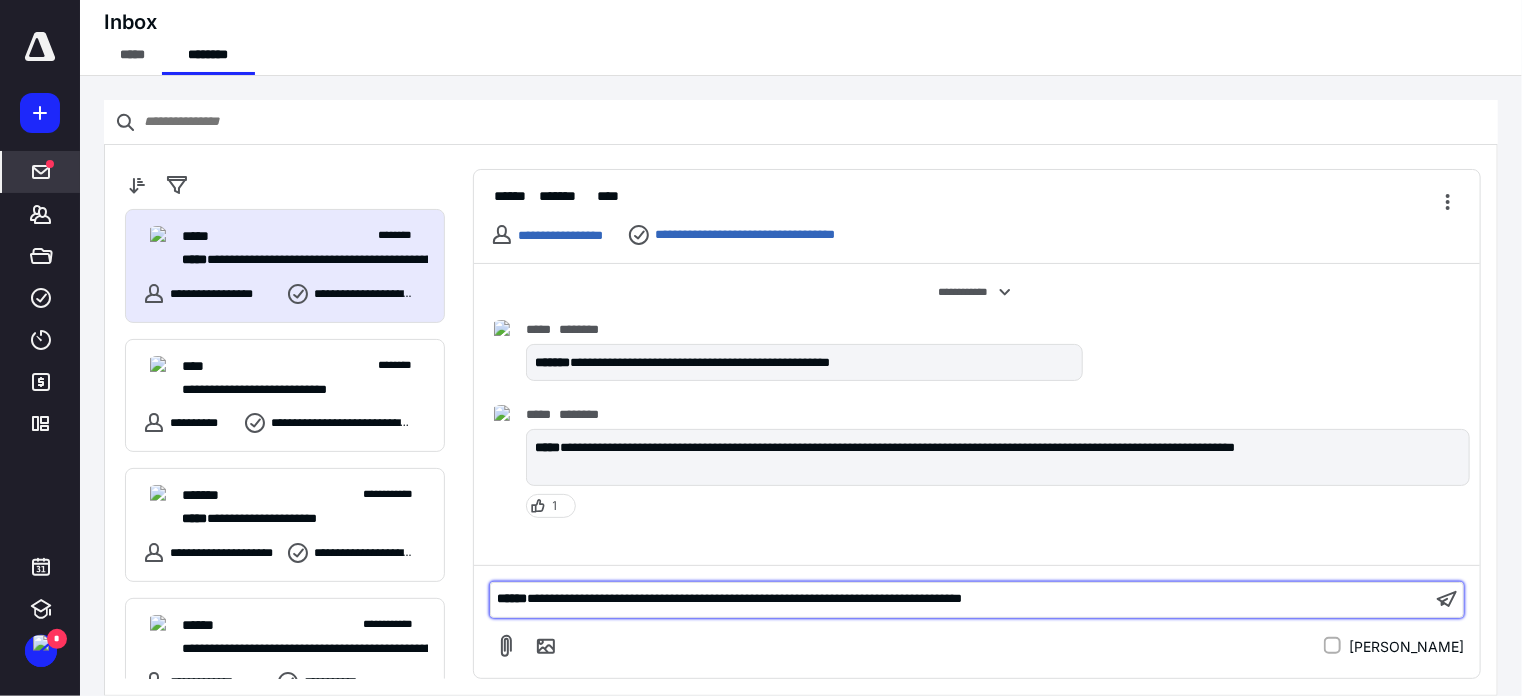 scroll, scrollTop: 66, scrollLeft: 0, axis: vertical 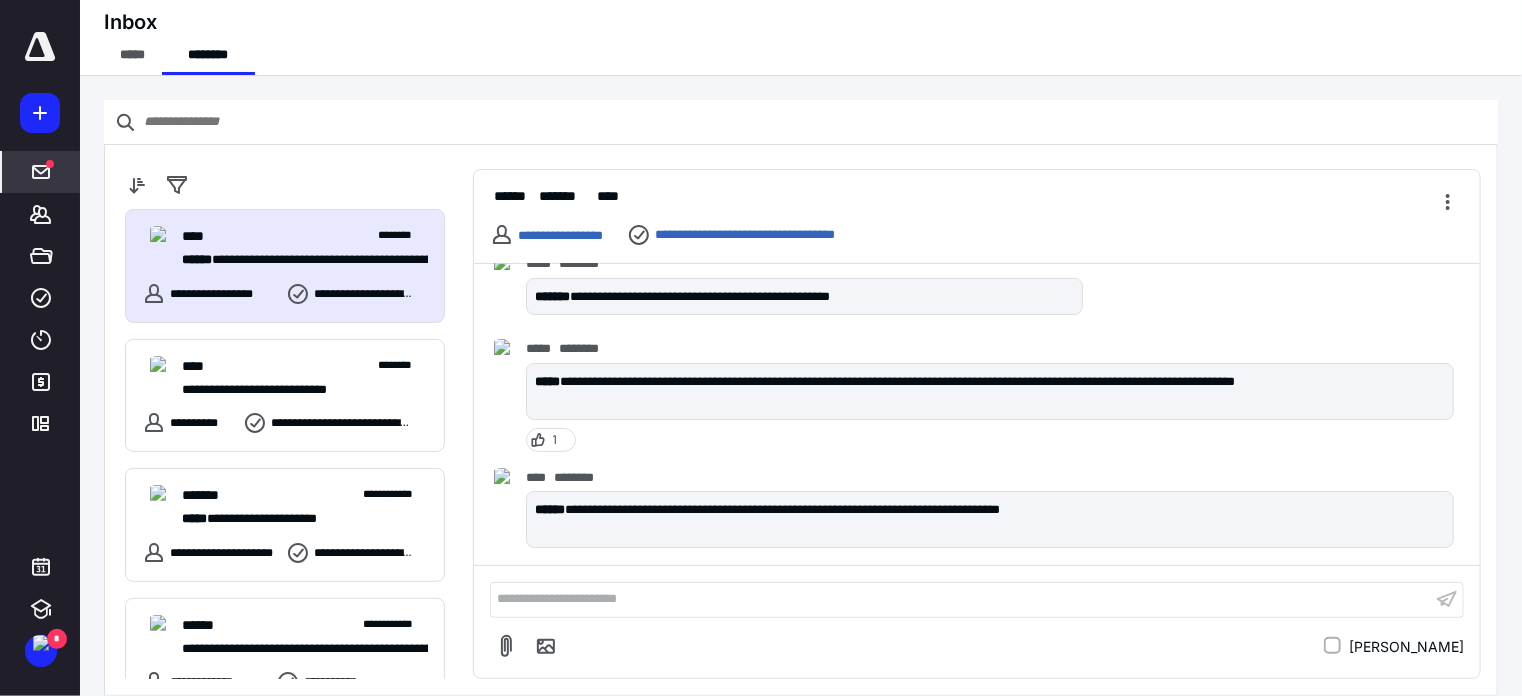 click on "**********" at bounding box center (977, 288) 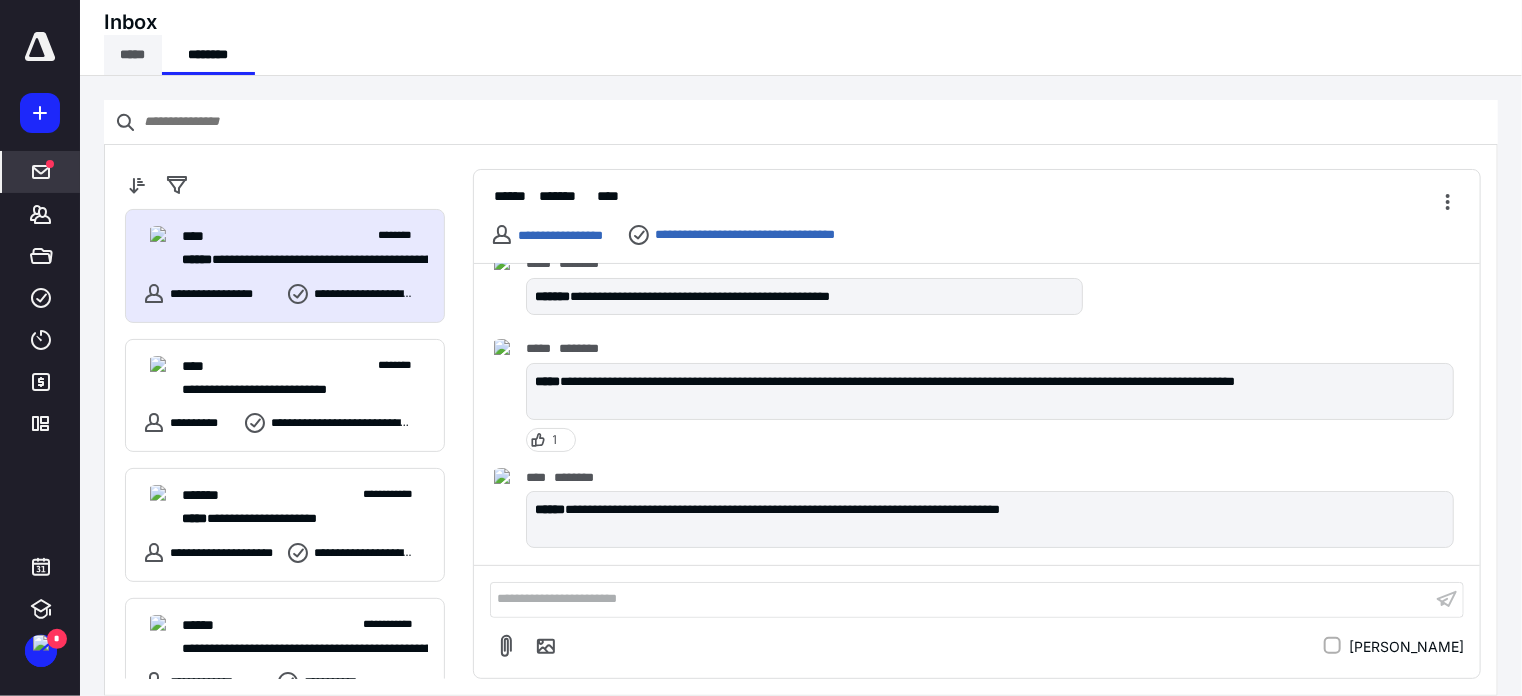 click on "*****" at bounding box center [133, 55] 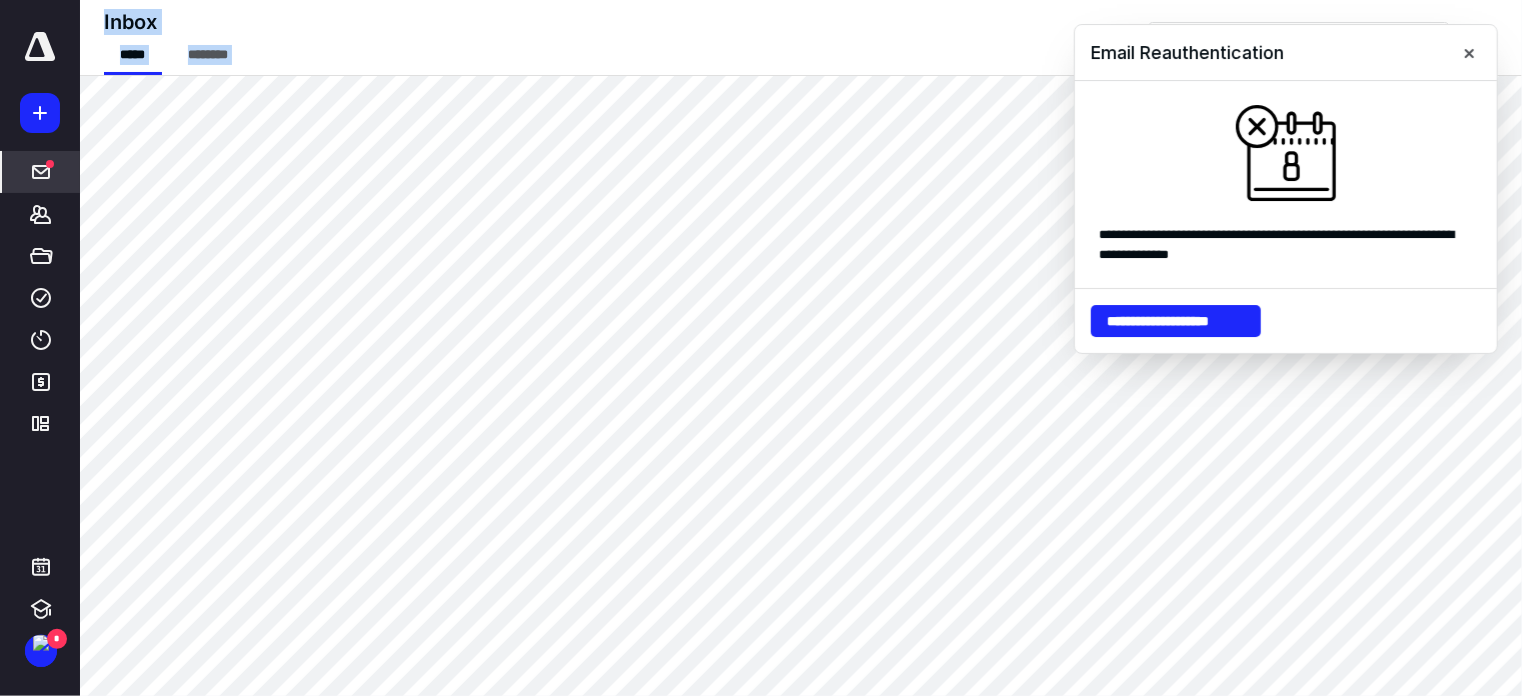 click on "**********" at bounding box center (761, 348) 